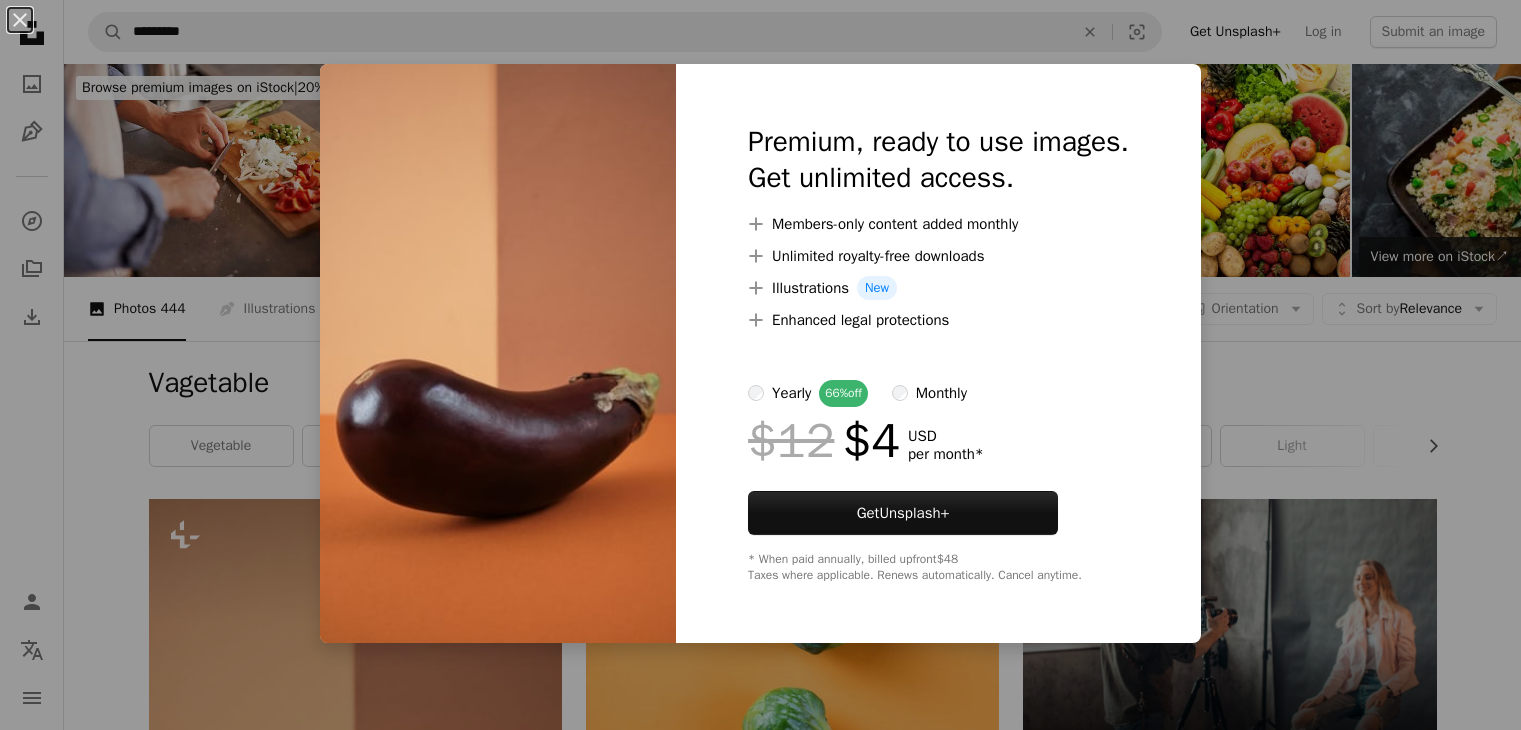 scroll, scrollTop: 796, scrollLeft: 0, axis: vertical 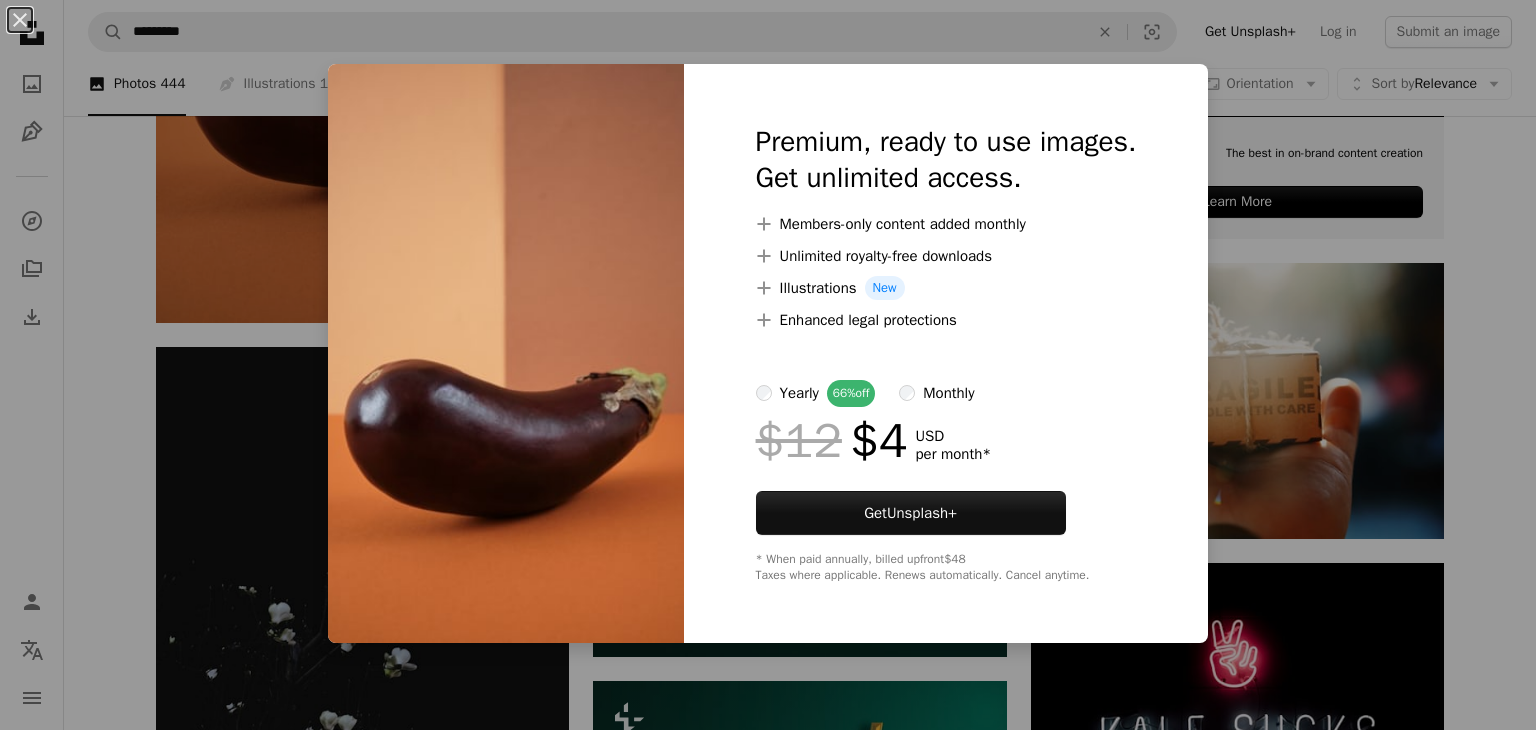 click on "An X shape Premium, ready to use images. Get unlimited access. A plus sign Members-only content added monthly A plus sign Unlimited royalty-free downloads A plus sign Illustrations  New A plus sign Enhanced legal protections yearly 66%  off monthly $12   $4 USD per month * Get  Unsplash+ * When paid annually, billed upfront  $48 Taxes where applicable. Renews automatically. Cancel anytime." at bounding box center (768, 365) 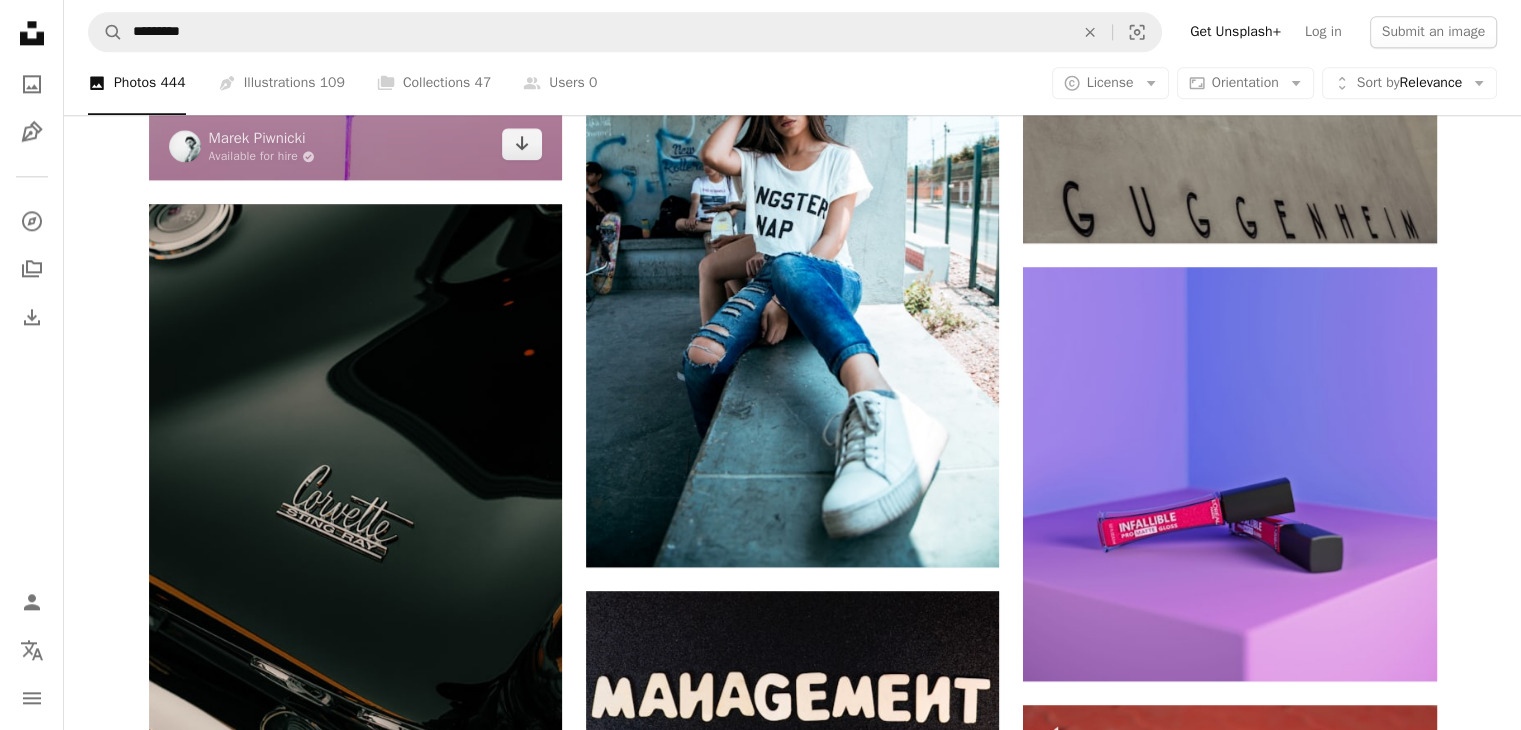 scroll, scrollTop: 2439, scrollLeft: 0, axis: vertical 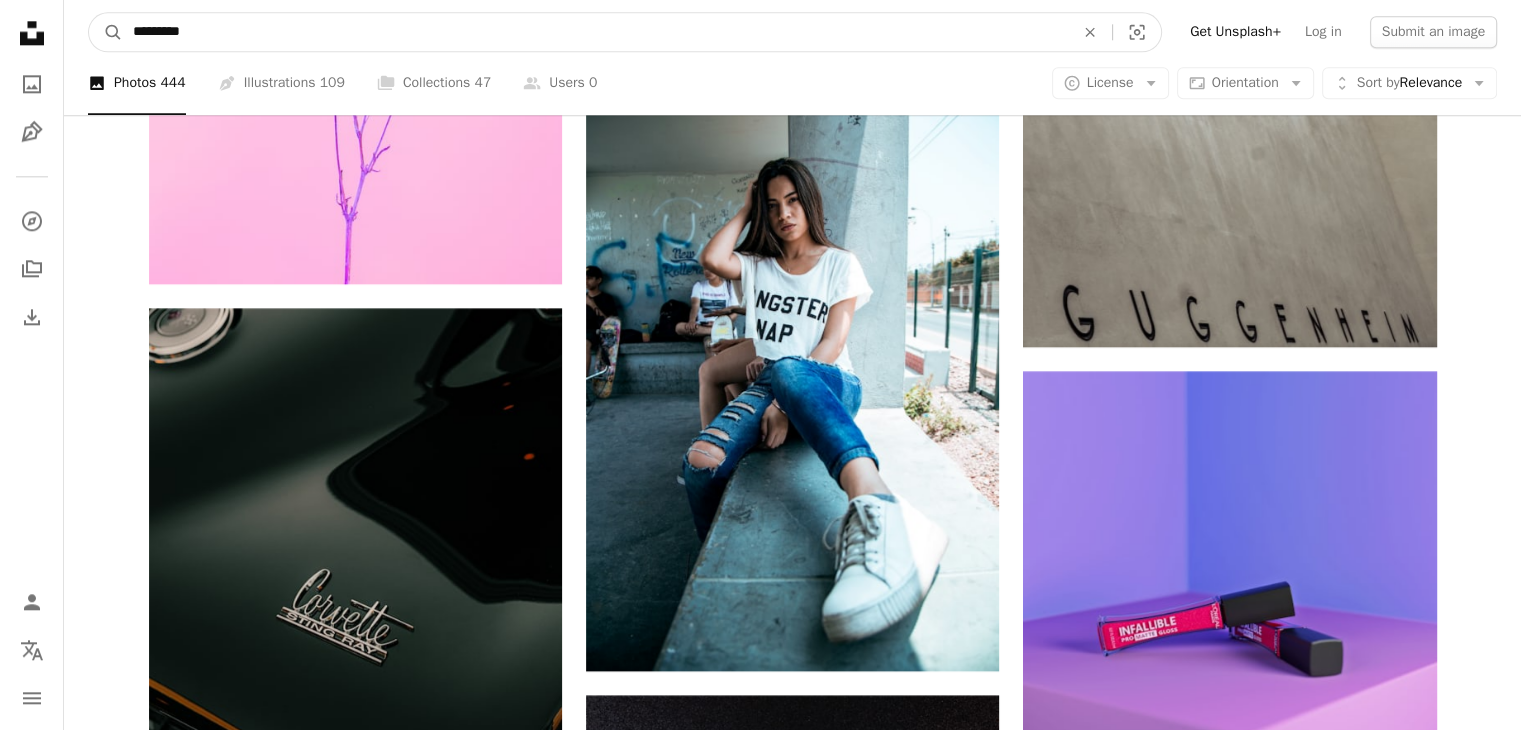 drag, startPoint x: 196, startPoint y: 29, endPoint x: 88, endPoint y: 43, distance: 108.903625 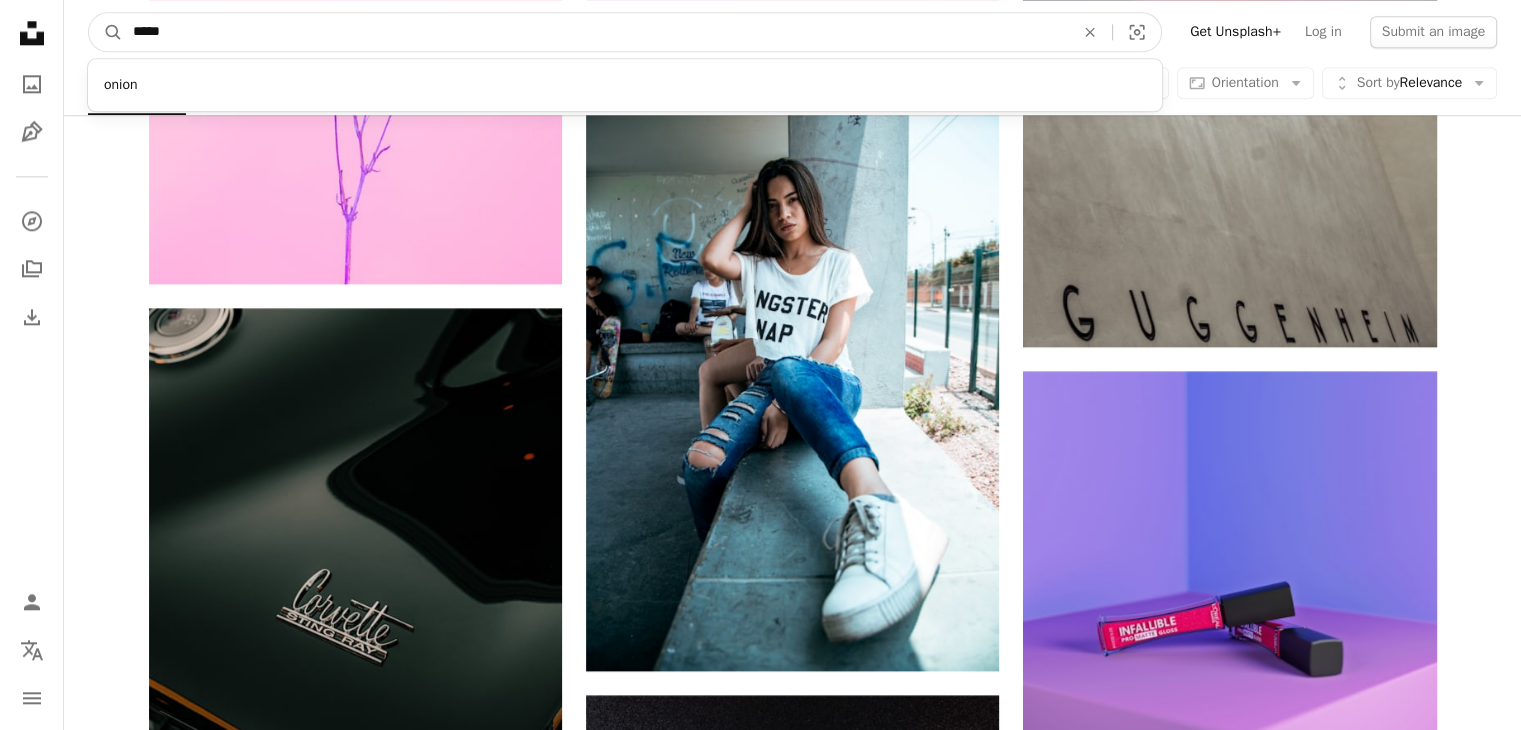 type on "*****" 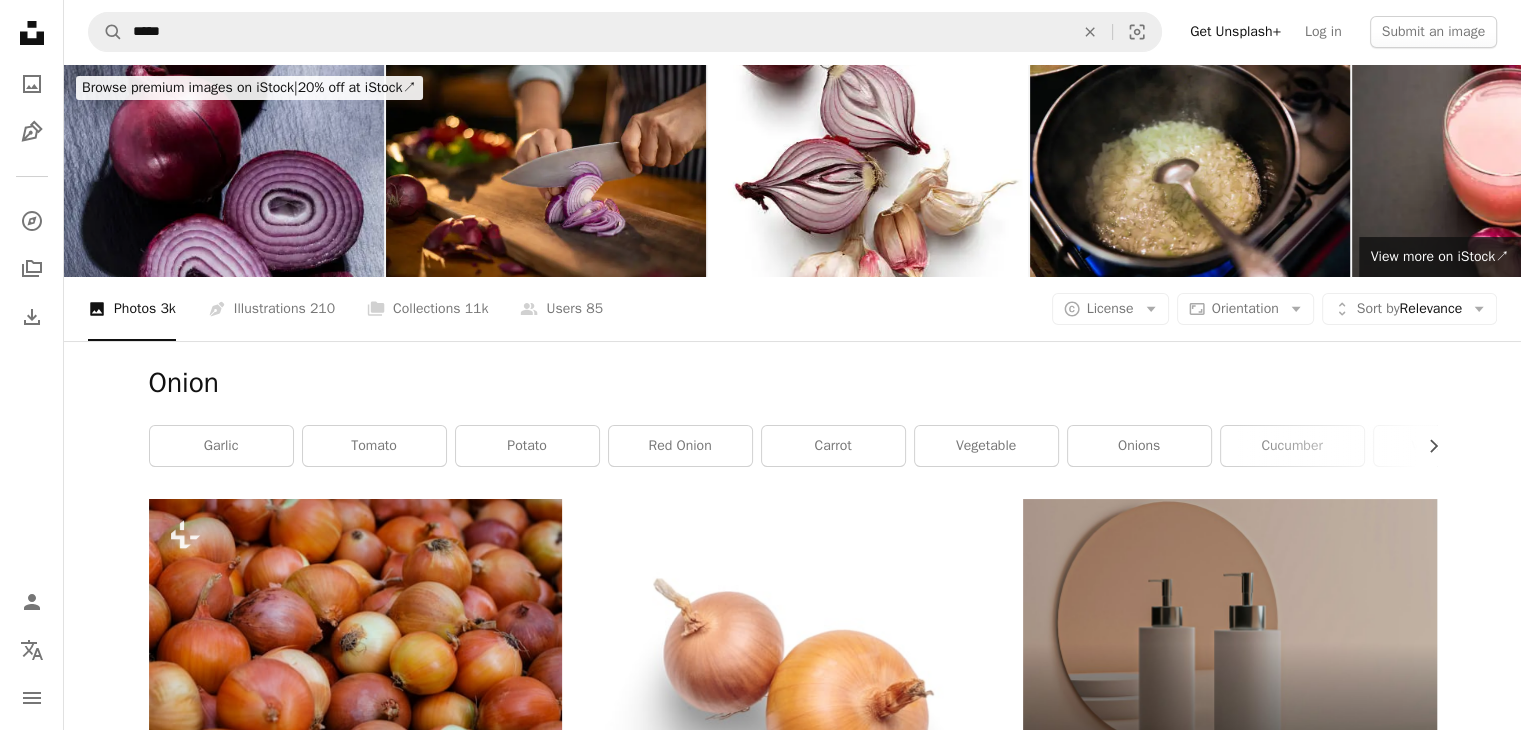scroll, scrollTop: 355, scrollLeft: 0, axis: vertical 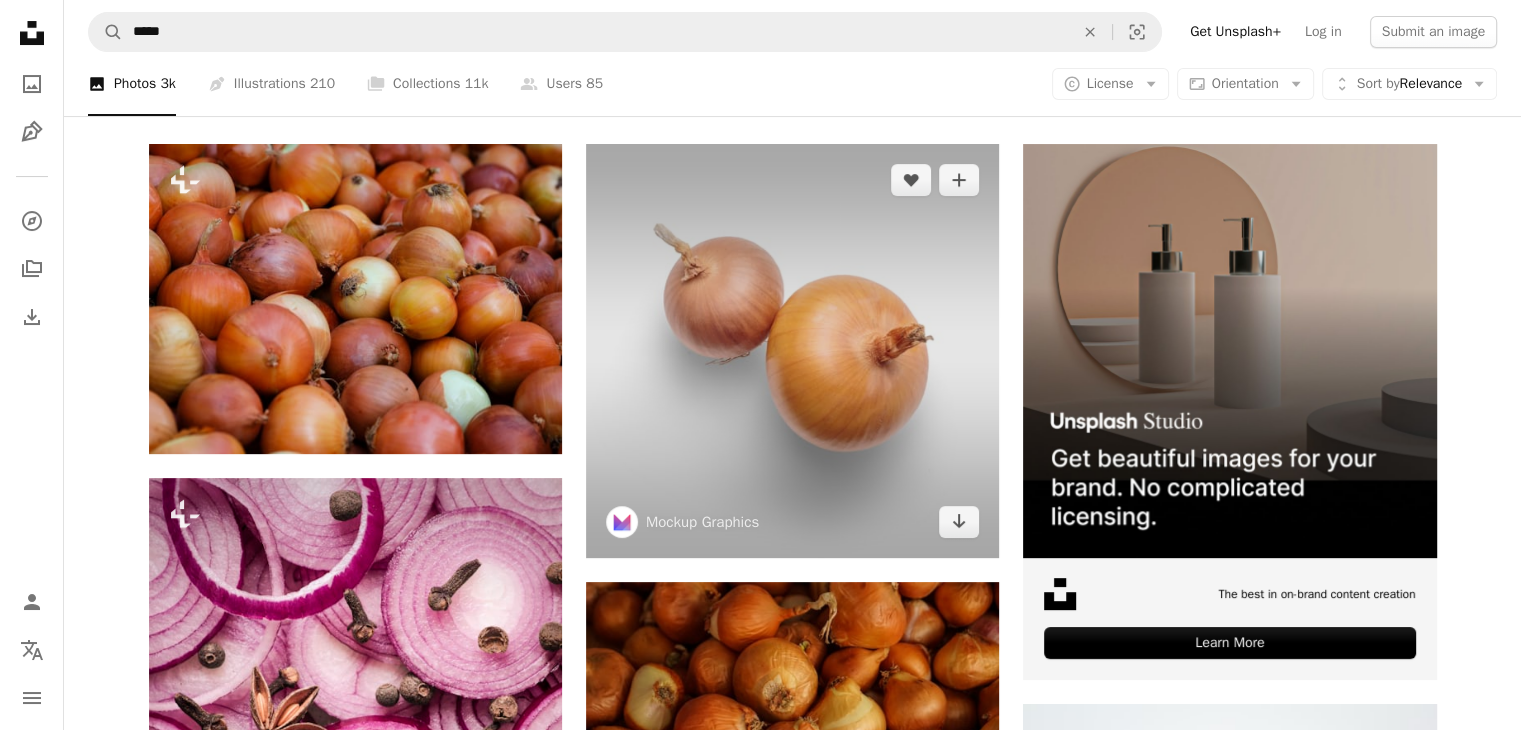 click at bounding box center (792, 350) 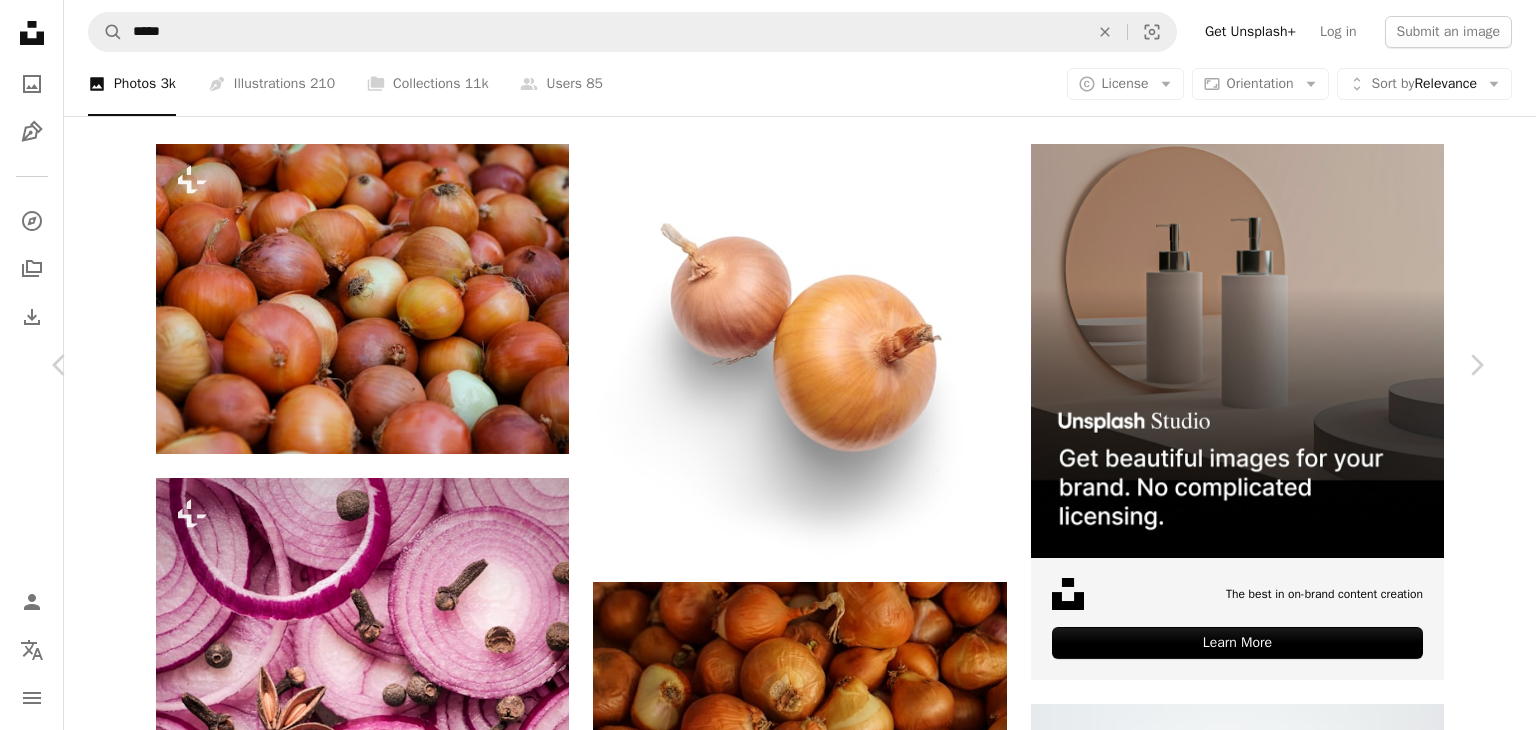click on "Download free" at bounding box center (1287, 4077) 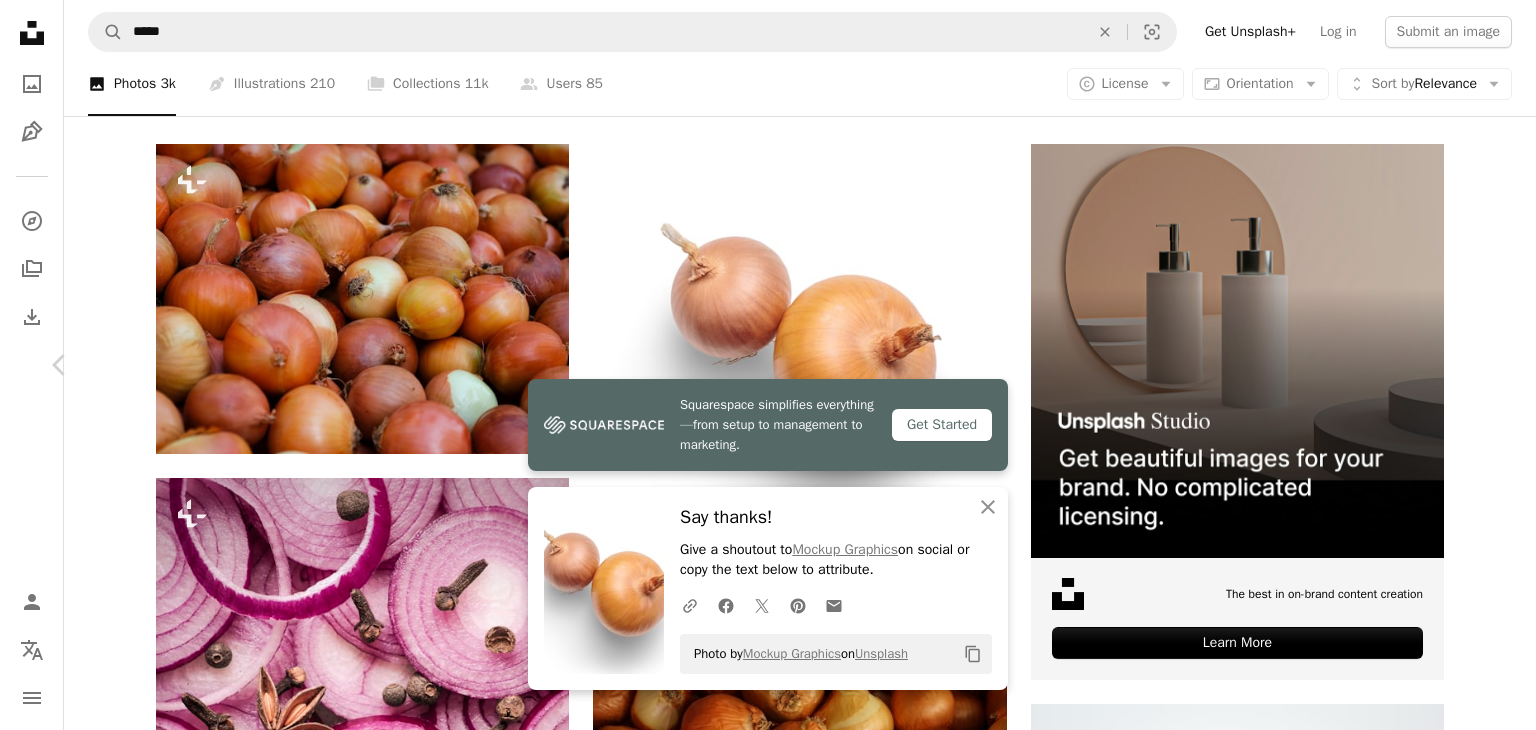 click on "Chevron right" at bounding box center [1476, 365] 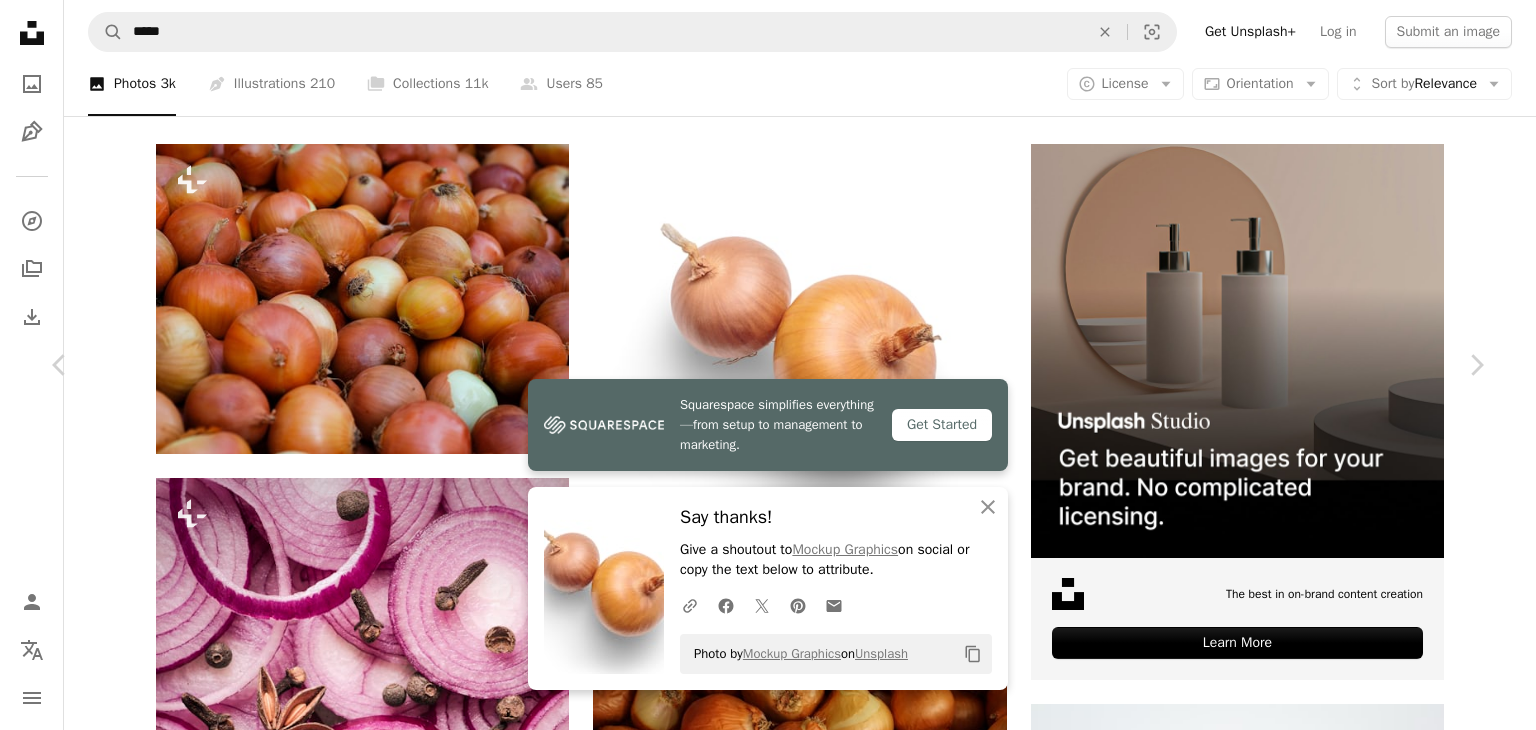 click on "Half of a red onion on a white background  A map marker [COUNTRY] Calendar outlined Published on  April 2, 2020 Camera Canon, EOS 60D Safety Free to use under the  Unsplash License food white red cooking half veg sliced background plant grey fruit vegetable [COUNTRY] pineapple onion closeup shallot Backgrounds Browse premium related images on iStock  |  Save 20% with code UNSPLASH20 View more on iStock  ↗ Related images A heart A plus sign" at bounding box center [768, 4395] 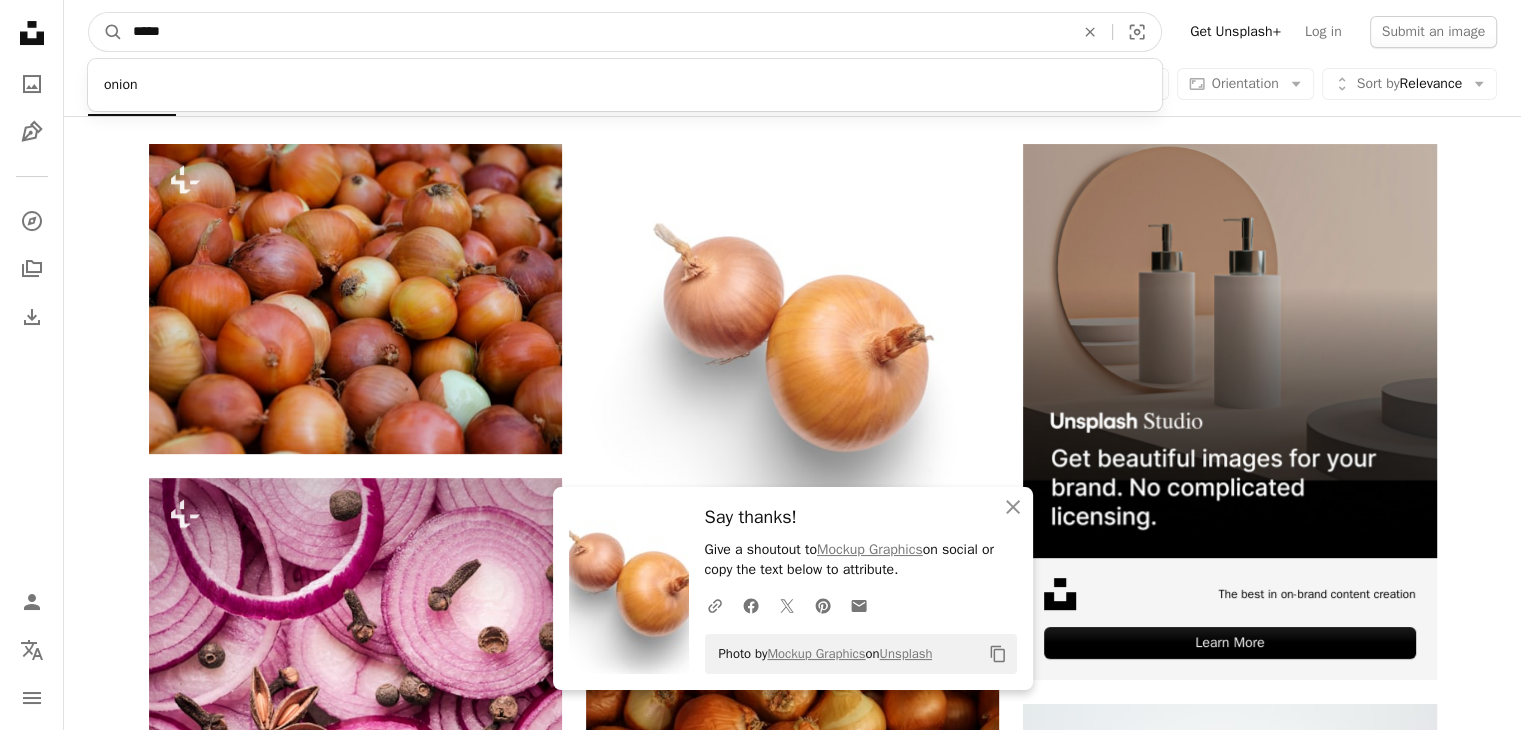 drag, startPoint x: 180, startPoint y: 36, endPoint x: 104, endPoint y: 52, distance: 77.665955 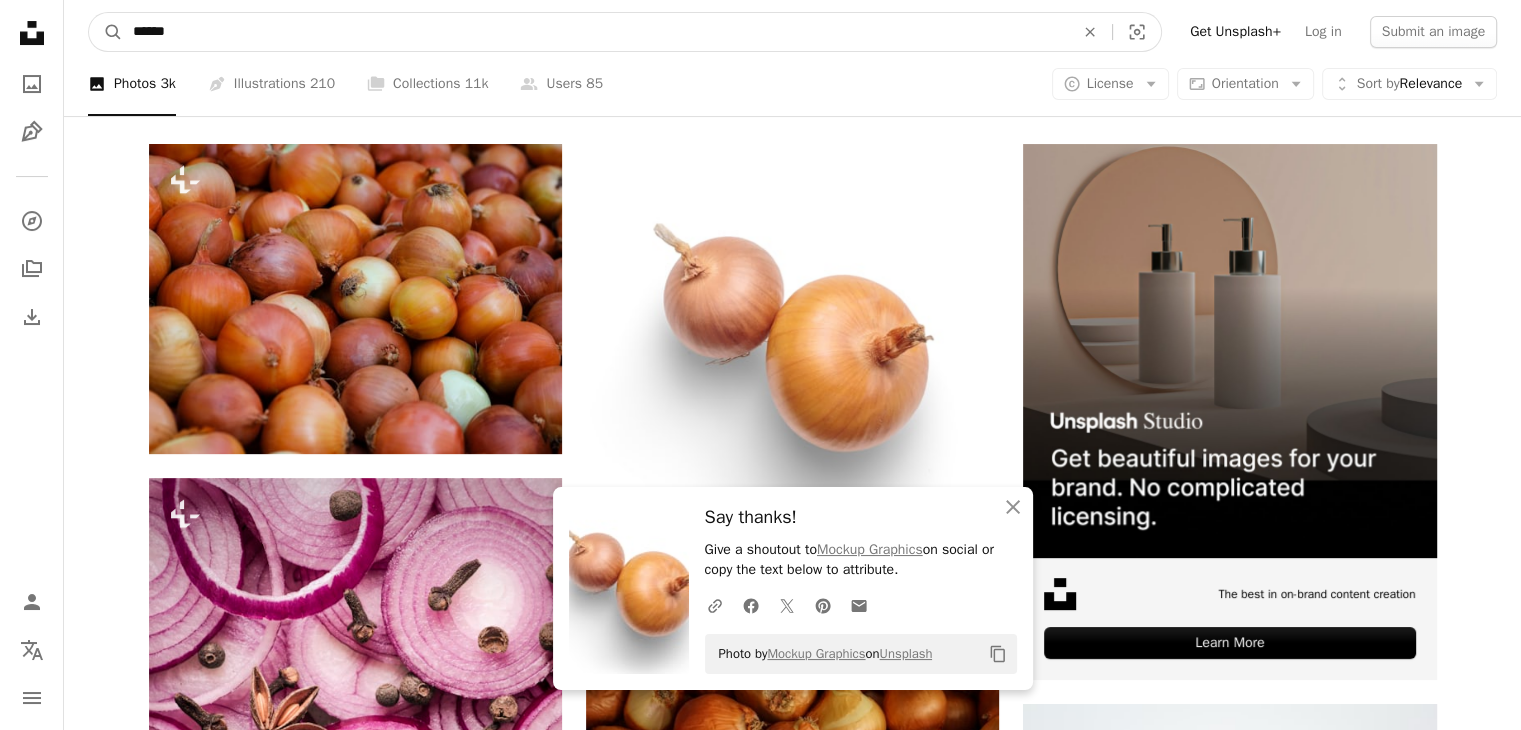 type on "******" 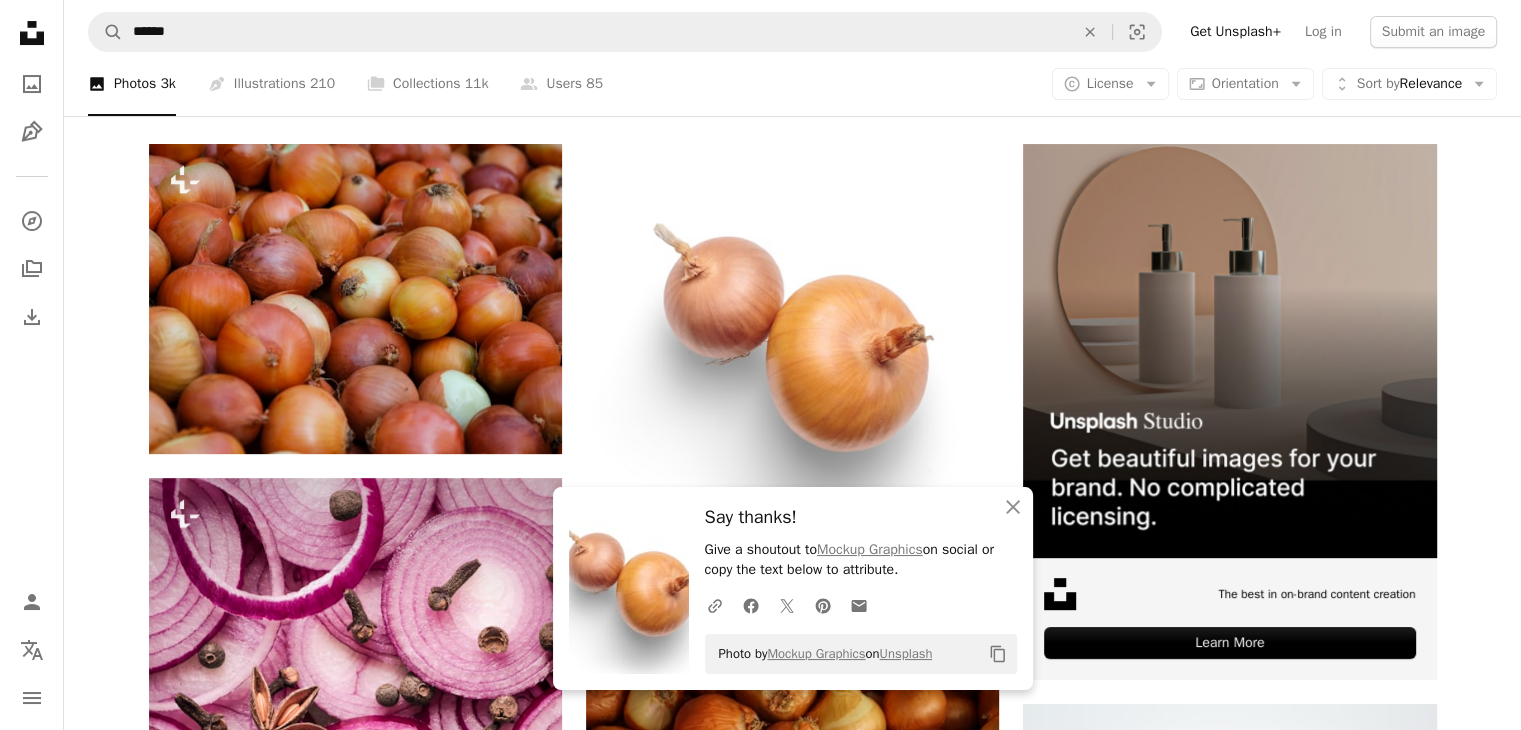 scroll, scrollTop: 0, scrollLeft: 0, axis: both 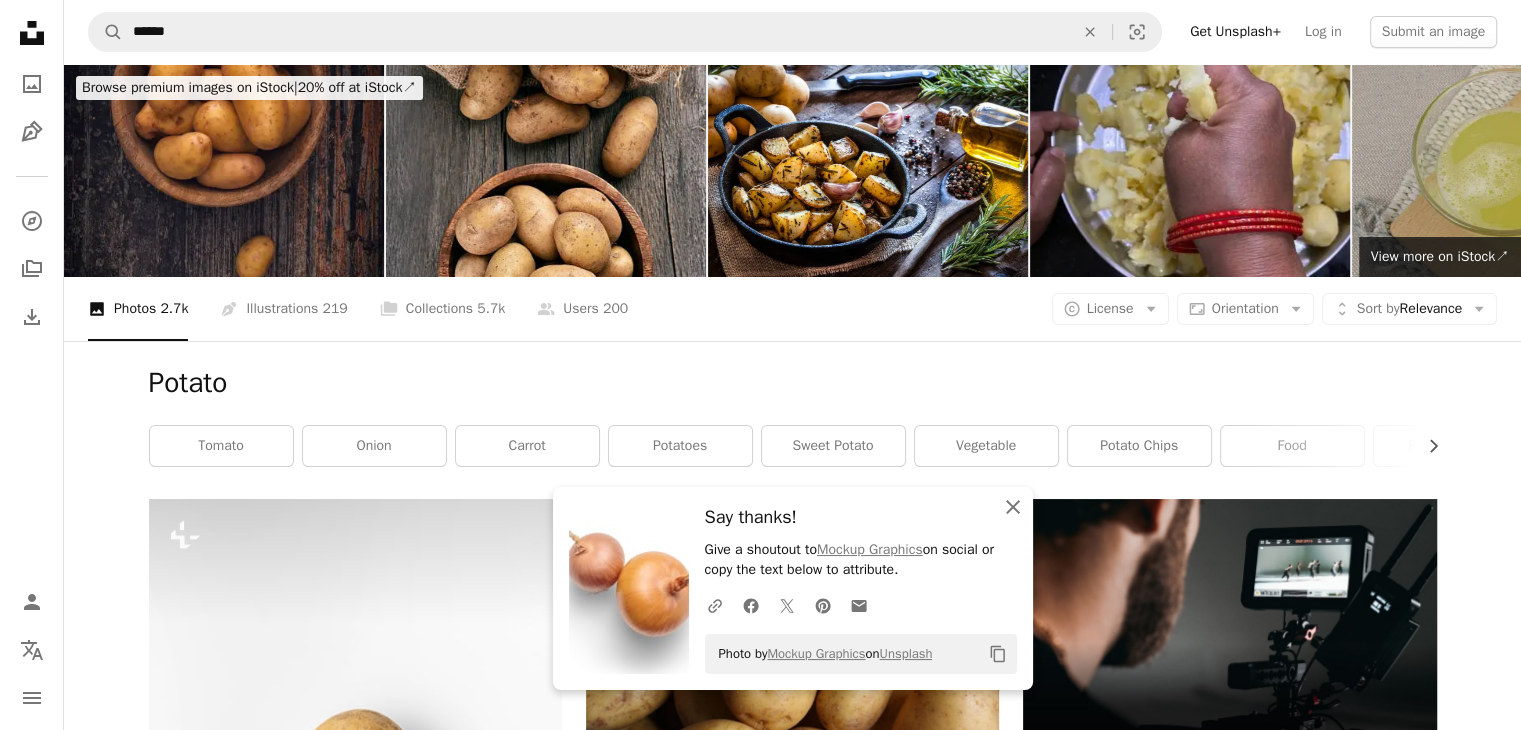 click 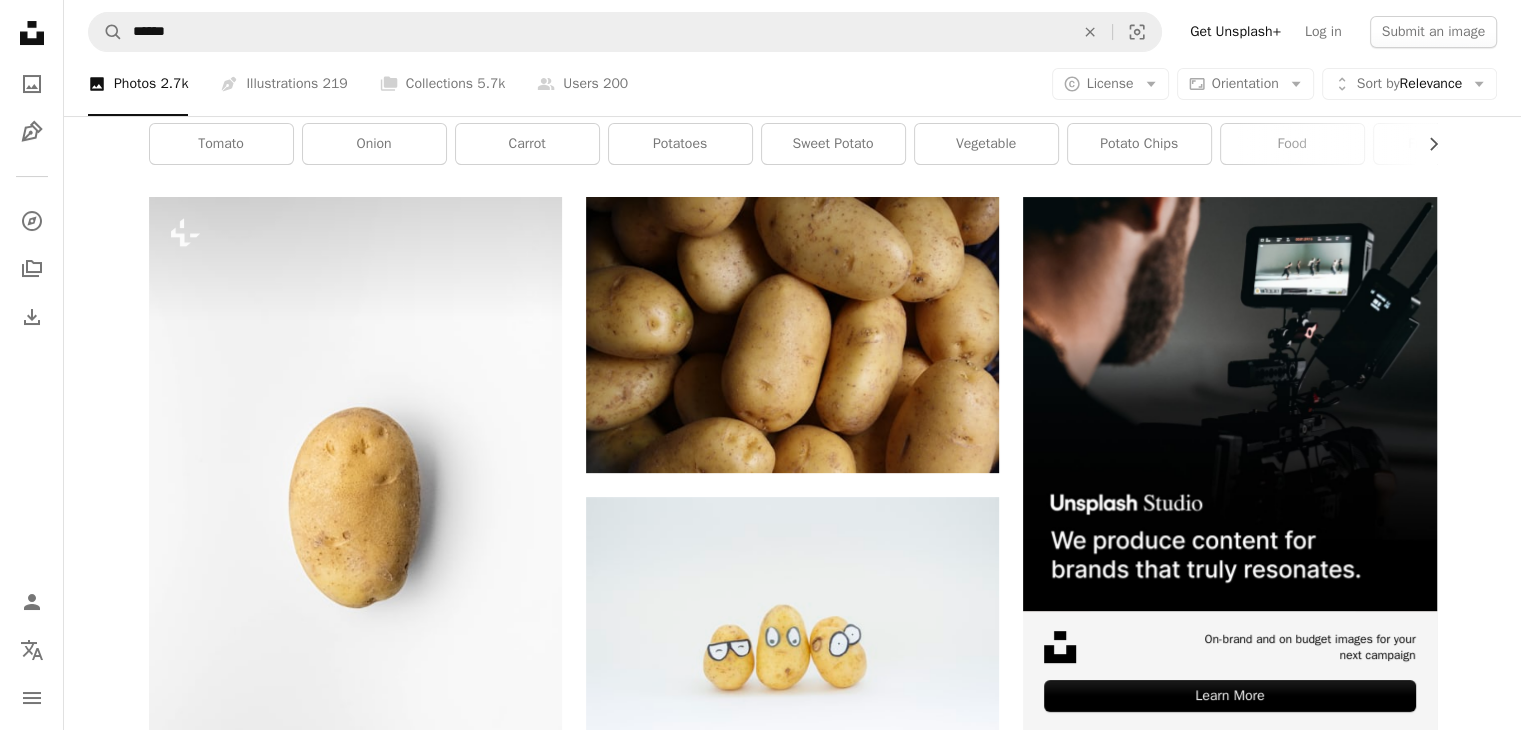 scroll, scrollTop: 312, scrollLeft: 0, axis: vertical 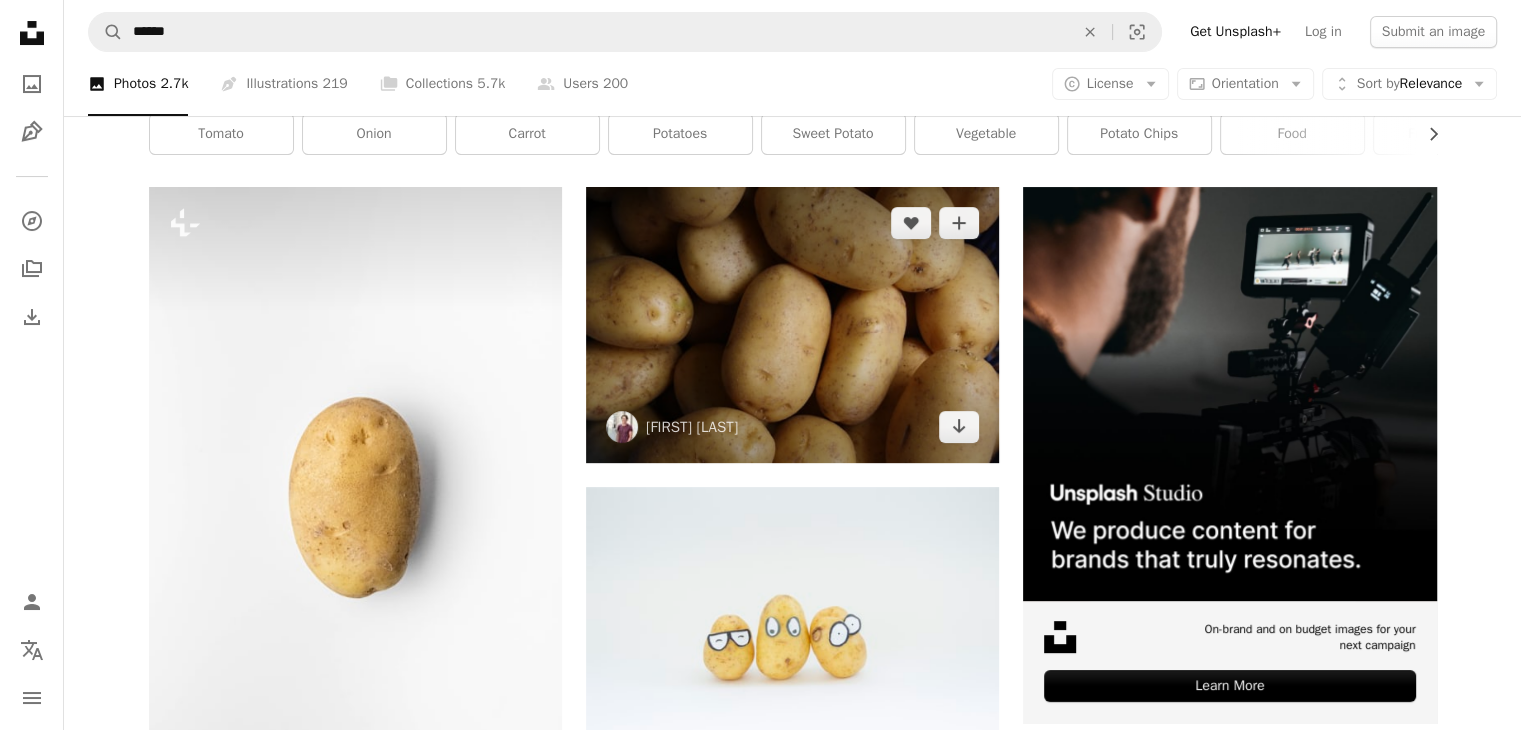click at bounding box center [792, 324] 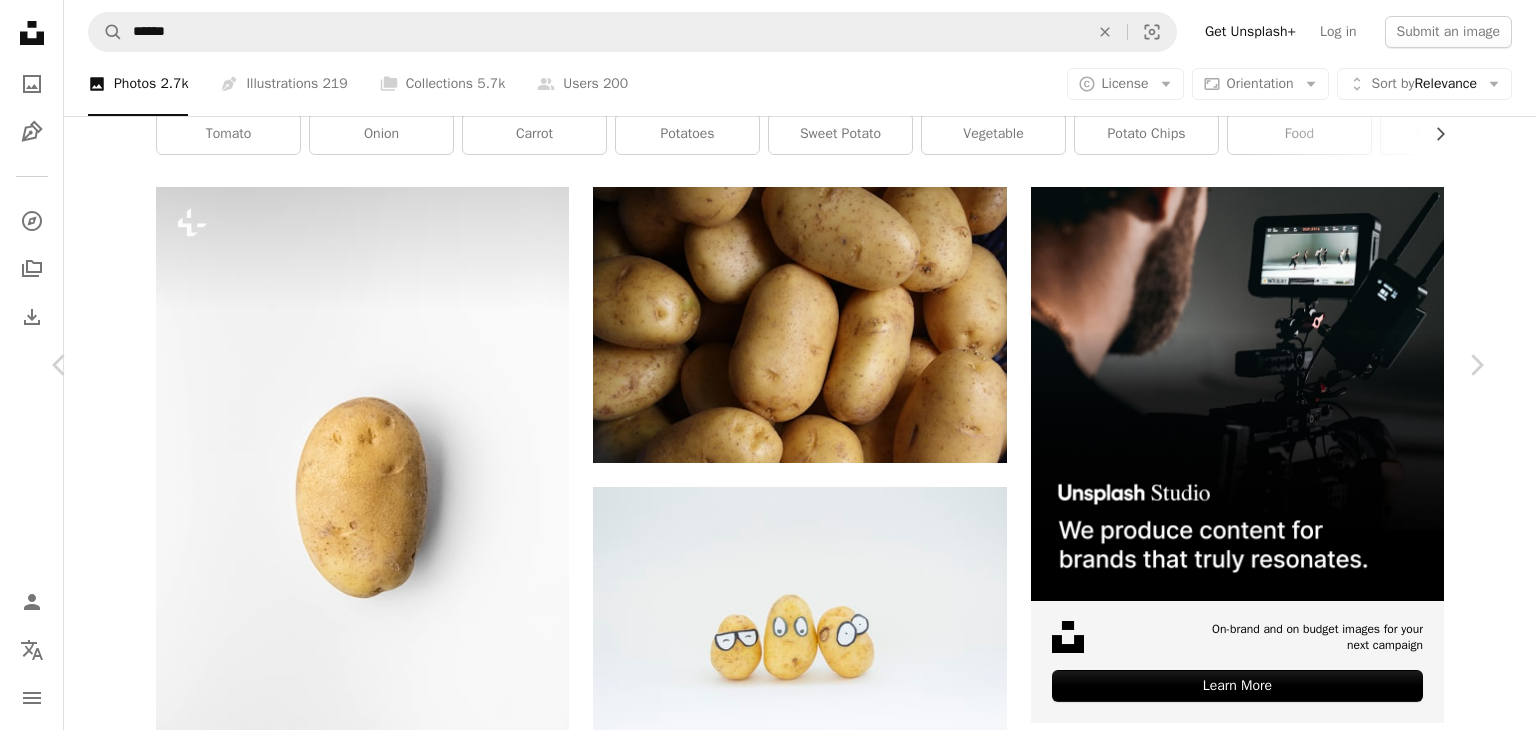 click on "Download free" at bounding box center [1287, 4592] 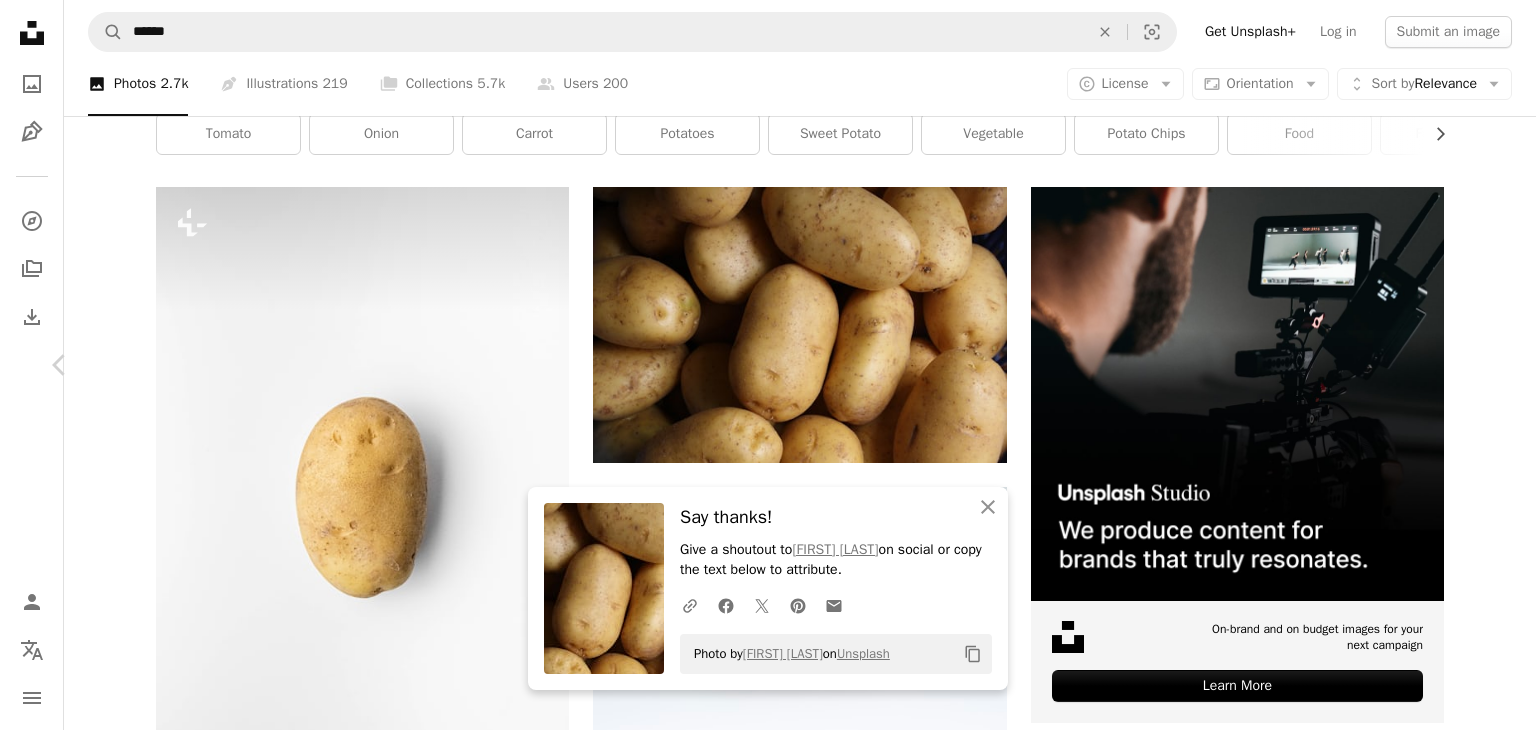 click on "Chevron right" at bounding box center (1476, 365) 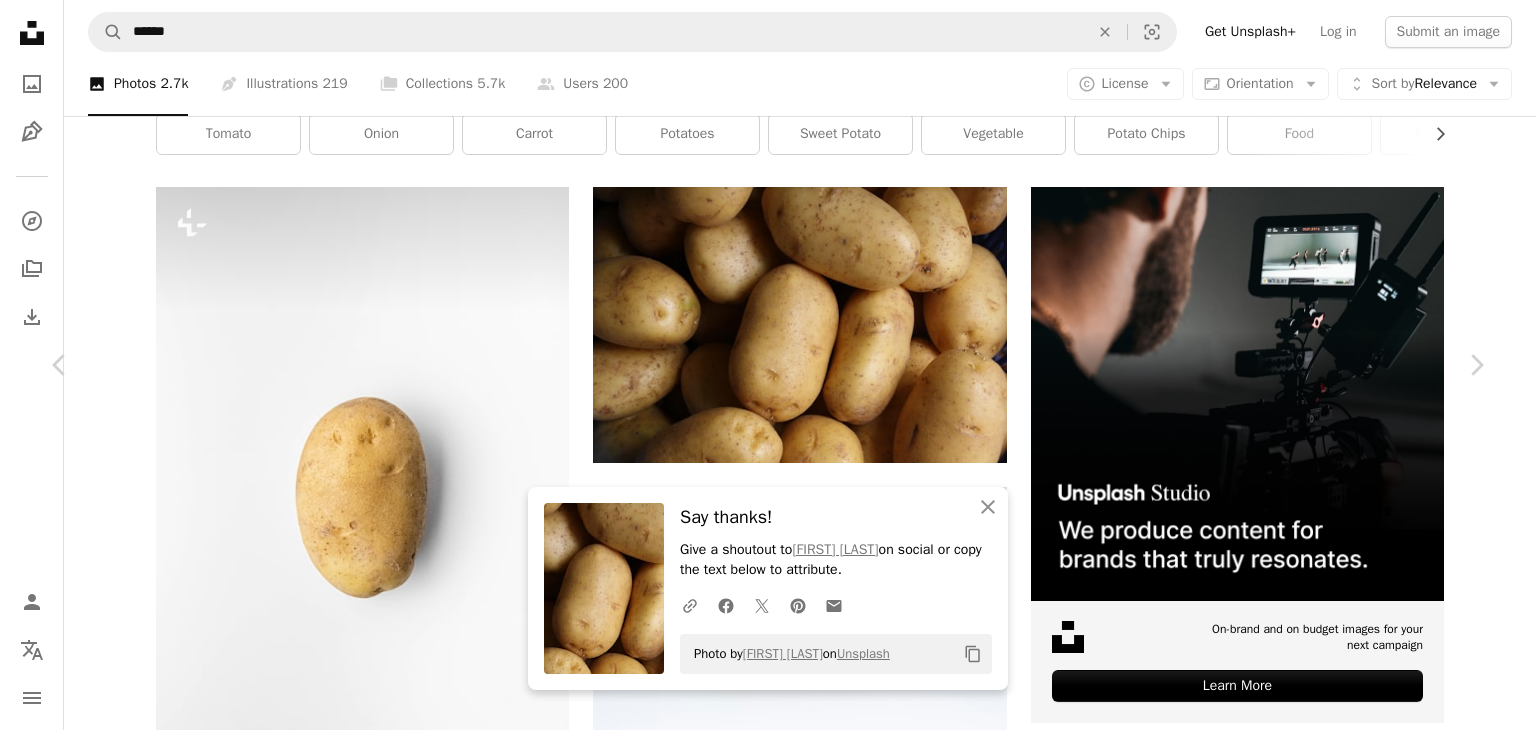 click on "An X shape Chevron left Chevron right An X shape Close Say thanks! Give a shoutout to  [FIRST] [LAST]  on social or copy the text below to attribute. A URL sharing icon (chains) Facebook icon X (formerly Twitter) icon Pinterest icon An envelope Photo by  [FIRST] [LAST]  on  Unsplash
Copy content Rodrigo dos Reis rodreis A heart A plus sign Edit image   Plus sign for Unsplash+ Download free Chevron down Zoom in Views 5,041,596 Downloads 57,914 A forward-right arrow Share Info icon Info More Actions Potatoes Calendar outlined Published on  May 22, 2020 Camera samsung, SM-G930F Safety Free to use under the  Unsplash License texture food raw yellow potato high angle view plant vegetable brown HD Wallpapers Browse premium related images on iStock  |  Save 20% with code UNSPLASH20 View more on iStock  ↗ Related images A heart A plus sign Jonathan Borba Available for hire A checkmark inside of a circle Arrow pointing down A heart A plus sign Enthusiast Nim Arrow pointing down A heart A plus sign A heart For" at bounding box center [768, 4910] 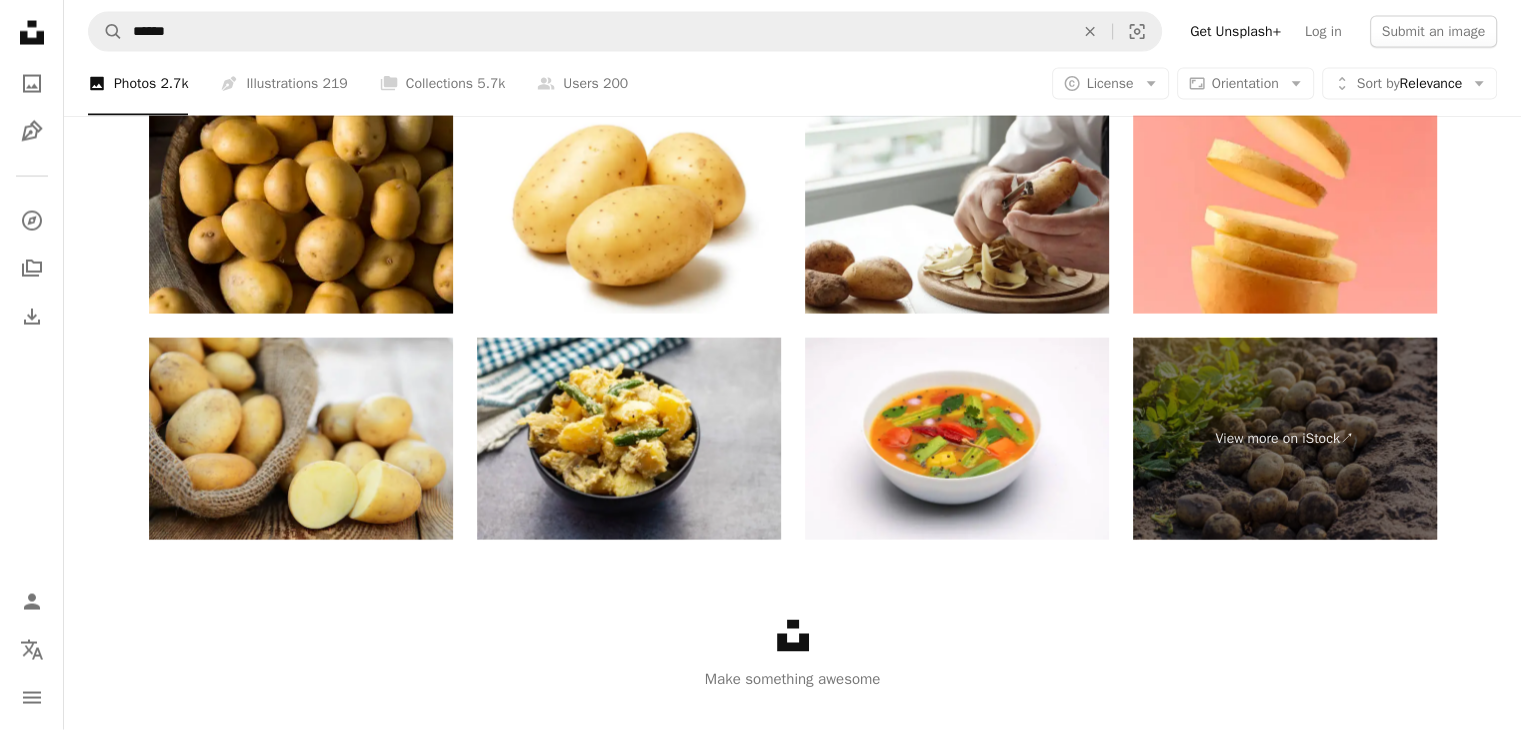 scroll, scrollTop: 4127, scrollLeft: 0, axis: vertical 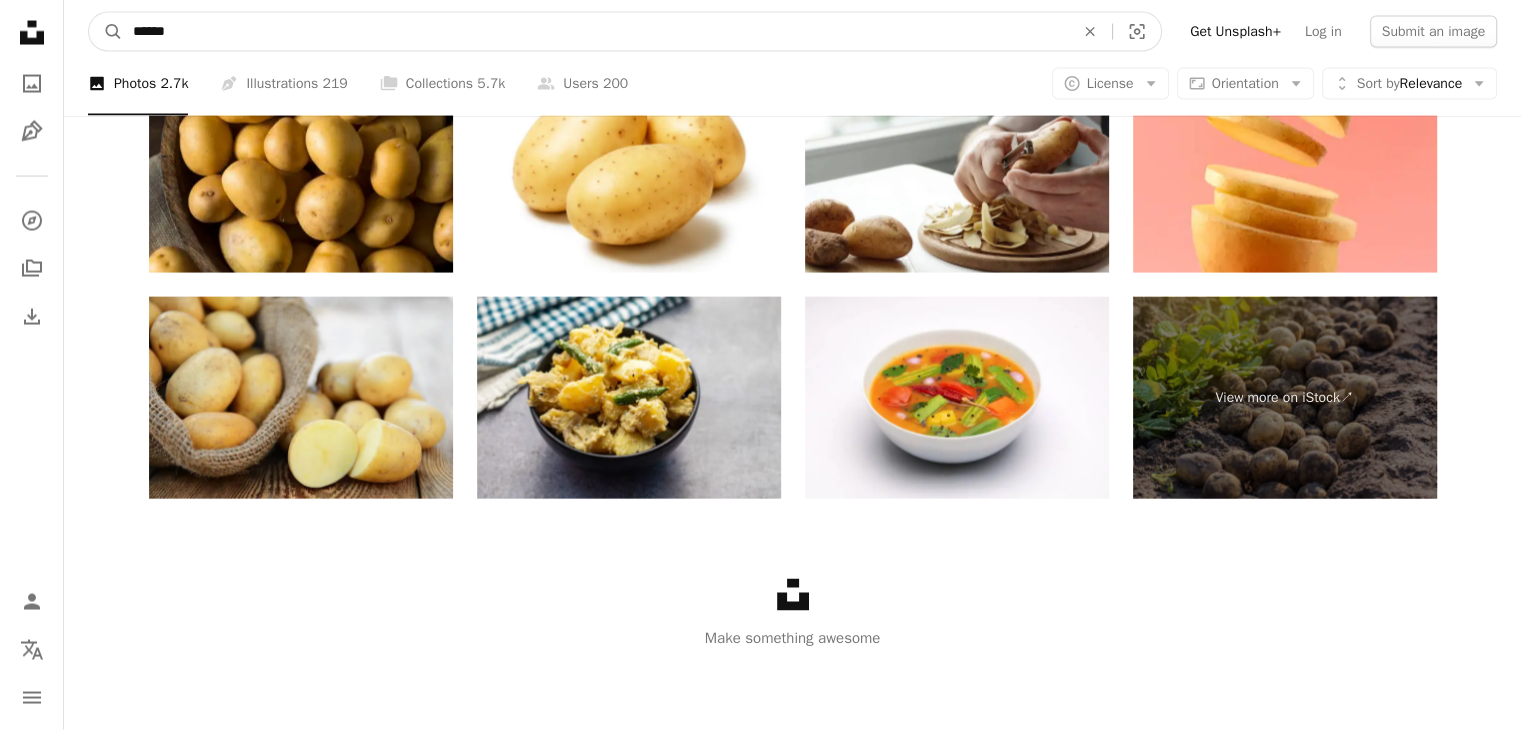 drag, startPoint x: 214, startPoint y: 30, endPoint x: 108, endPoint y: 51, distance: 108.060165 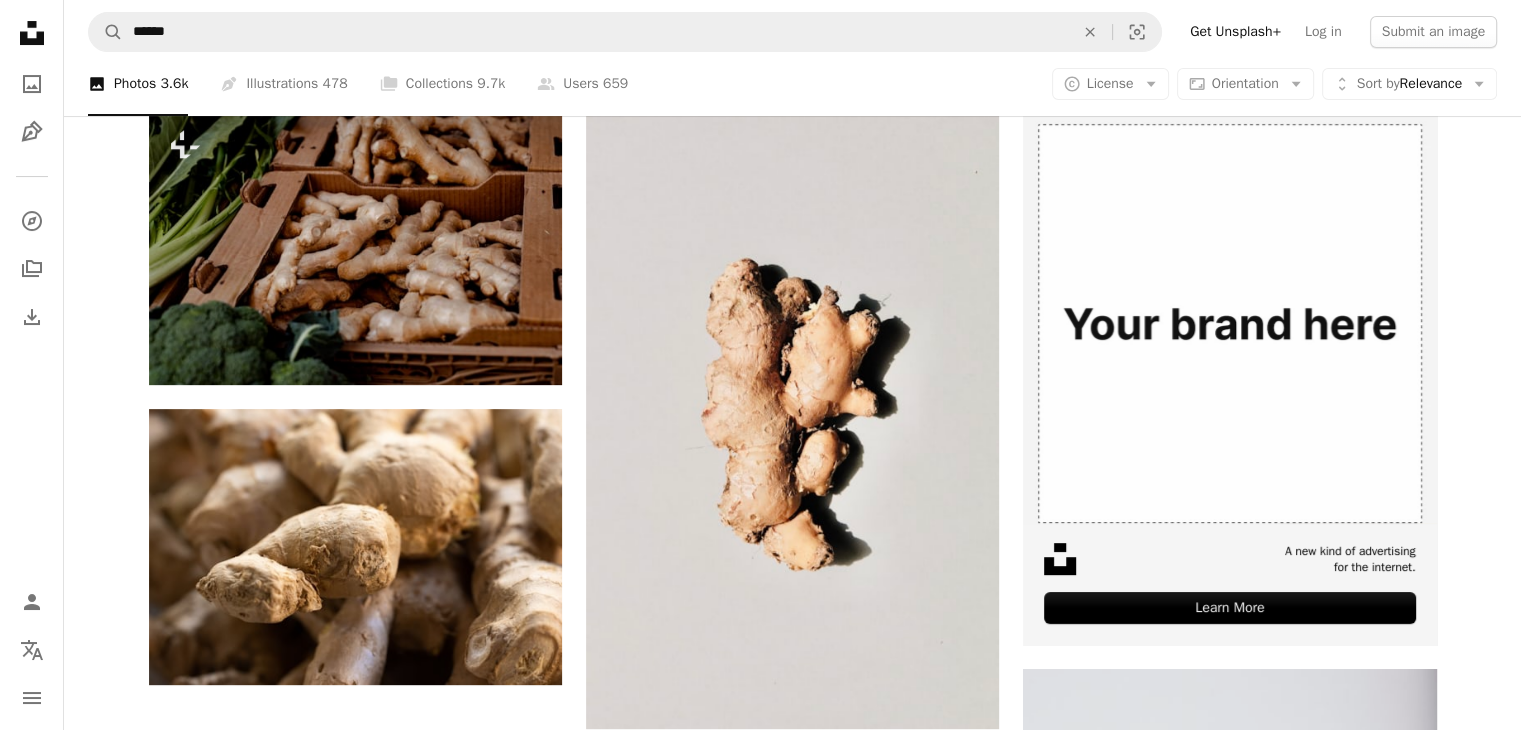 scroll, scrollTop: 391, scrollLeft: 0, axis: vertical 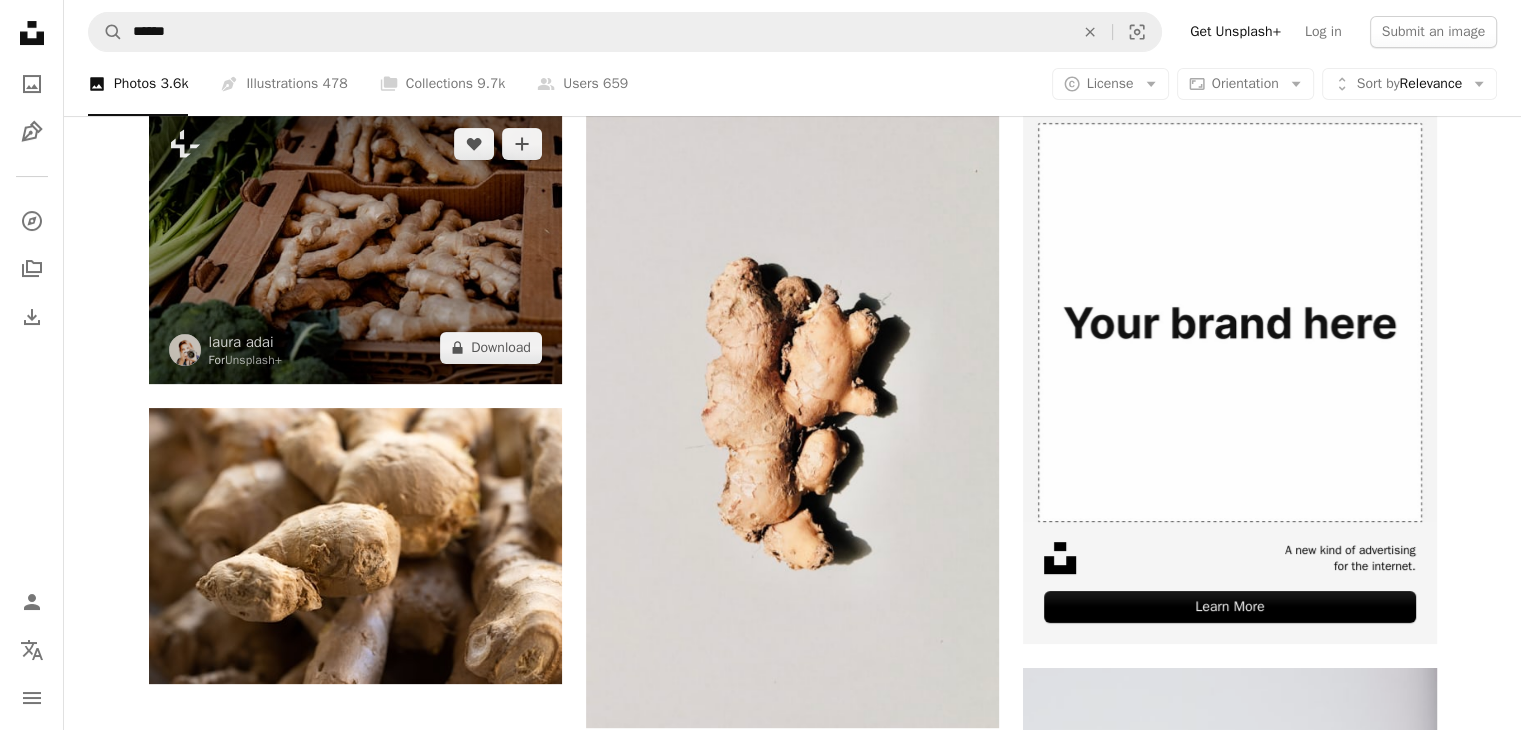 click at bounding box center (355, 245) 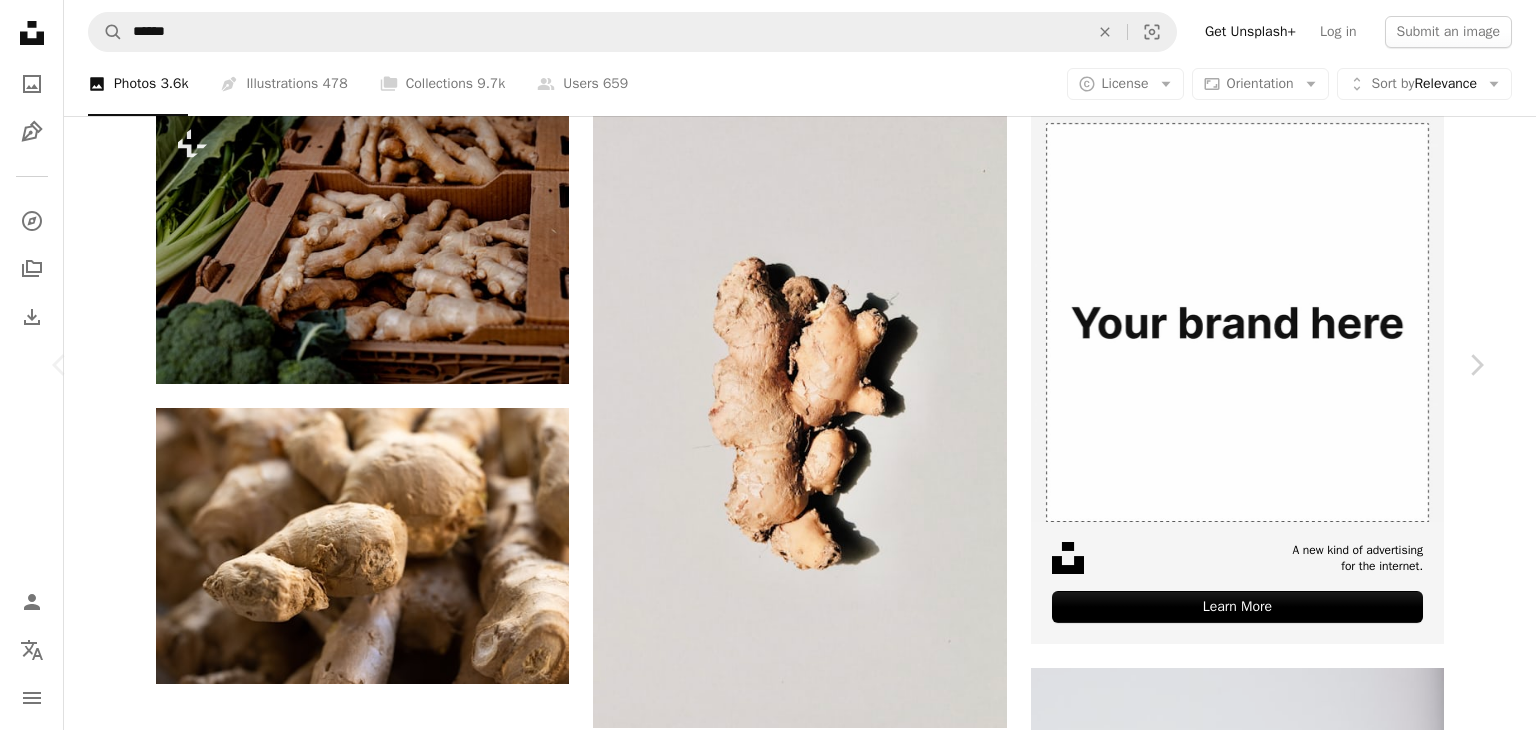 click on "An X shape Chevron left Chevron right [FIRST] [LAST] For  Unsplash+ A heart A plus sign Edit image   Plus sign for Unsplash+ A lock   Download Zoom in A forward-right arrow Share More Actions green food Calendar outlined Published on  February 4, 2023 Safety Licensed under the  Unsplash+ License food food and drink ginger cuisine healthy foods green food local market Free stock photos From this series Plus sign for Unsplash+ Related images Plus sign for Unsplash+ A heart A plus sign [FIRST] [LAST] For  Unsplash+ A lock   Download Plus sign for Unsplash+ A heart A plus sign Curated Lifestyle For  Unsplash+ A lock   Download Plus sign for Unsplash+ A heart A plus sign Getty Images For  Unsplash+ A lock   Download Plus sign for Unsplash+ A heart A plus sign Curated Lifestyle For  Unsplash+ A lock   Download Plus sign for Unsplash+ A heart A plus sign Kateryna Hliznitsova For  Unsplash+ A lock   Download Plus sign for Unsplash+ A heart A plus sign [FIRST] [LAST] For  Unsplash+ A lock   Download Plus sign for Unsplash+ For" at bounding box center (768, 4950) 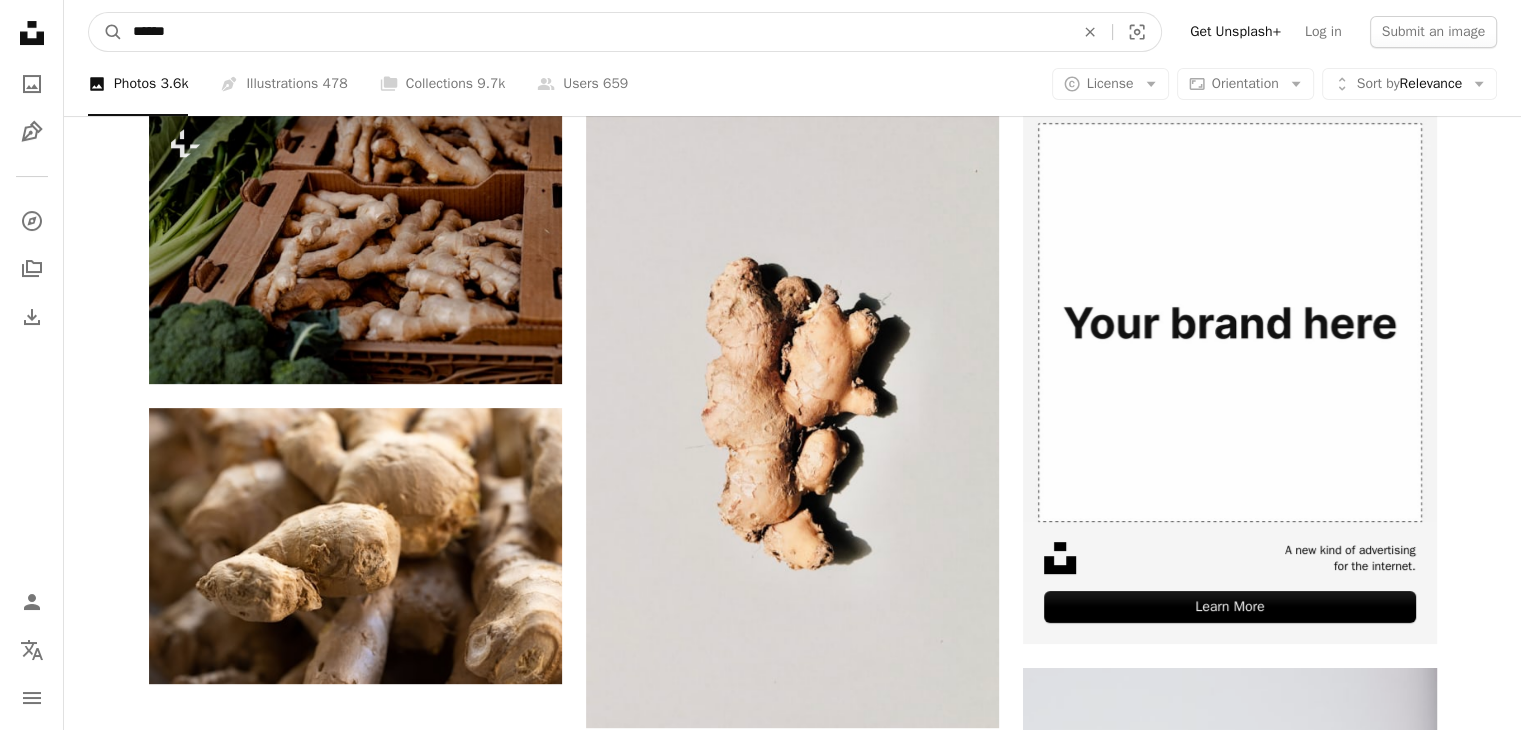 drag, startPoint x: 186, startPoint y: 32, endPoint x: 77, endPoint y: 57, distance: 111.83023 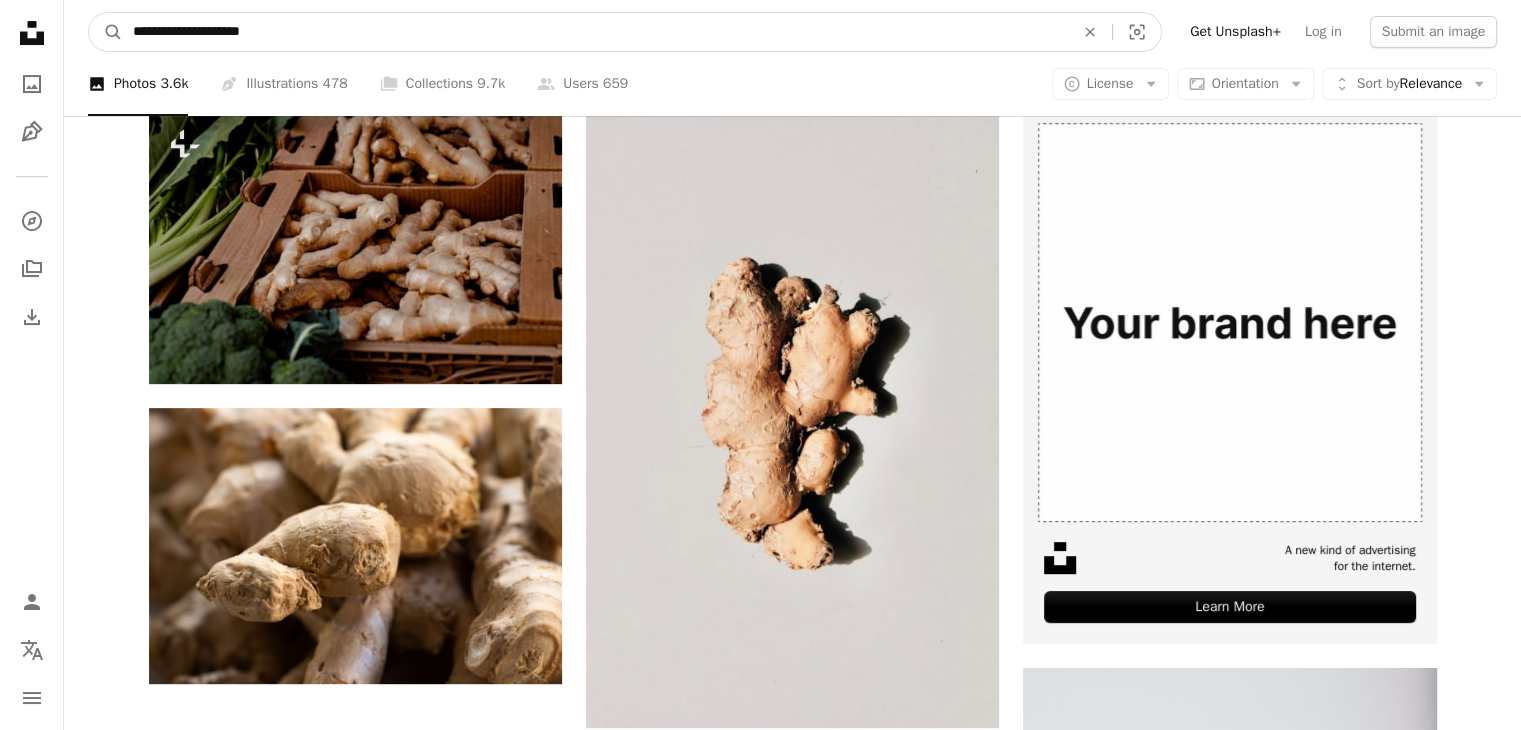 type on "**********" 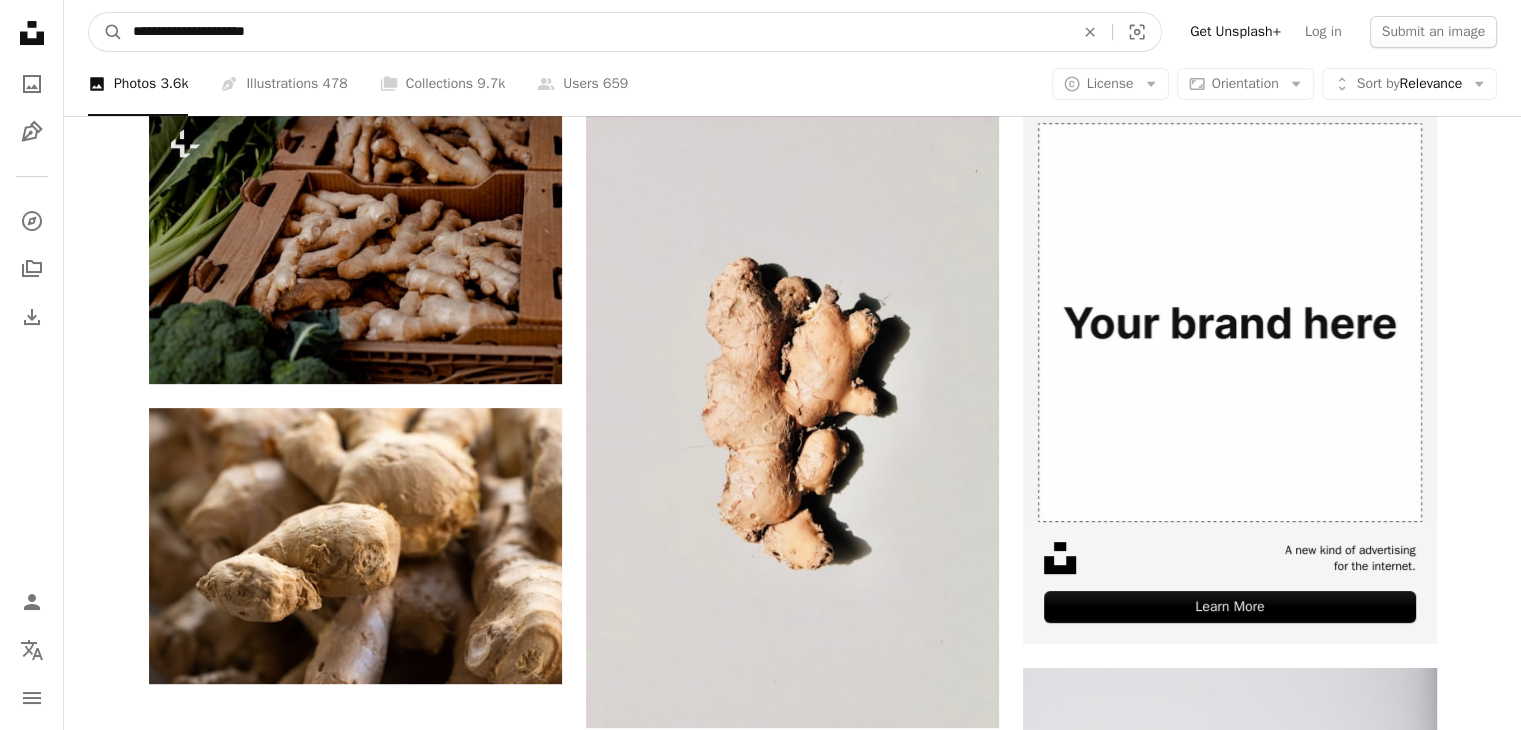 click on "A magnifying glass" at bounding box center (106, 32) 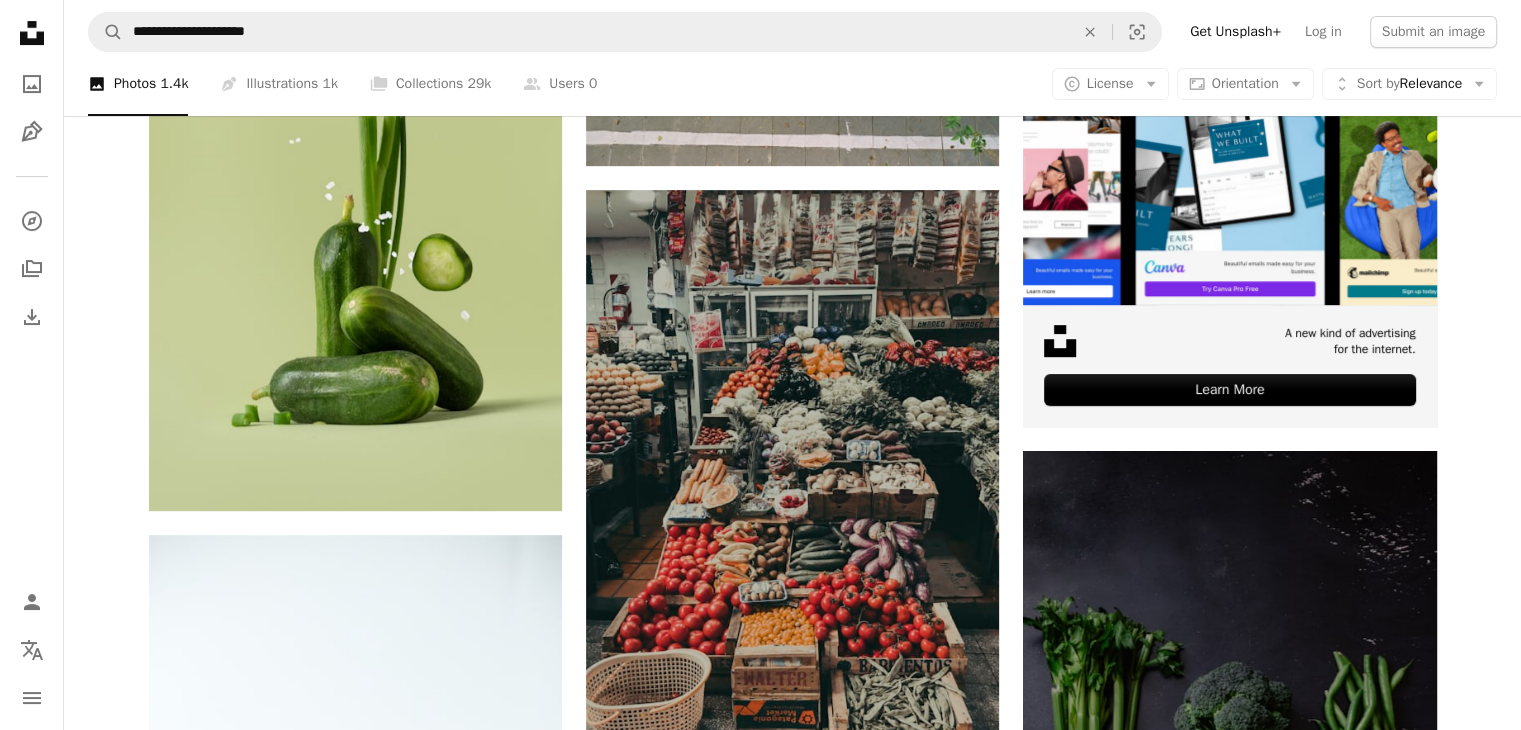 scroll, scrollTop: 612, scrollLeft: 0, axis: vertical 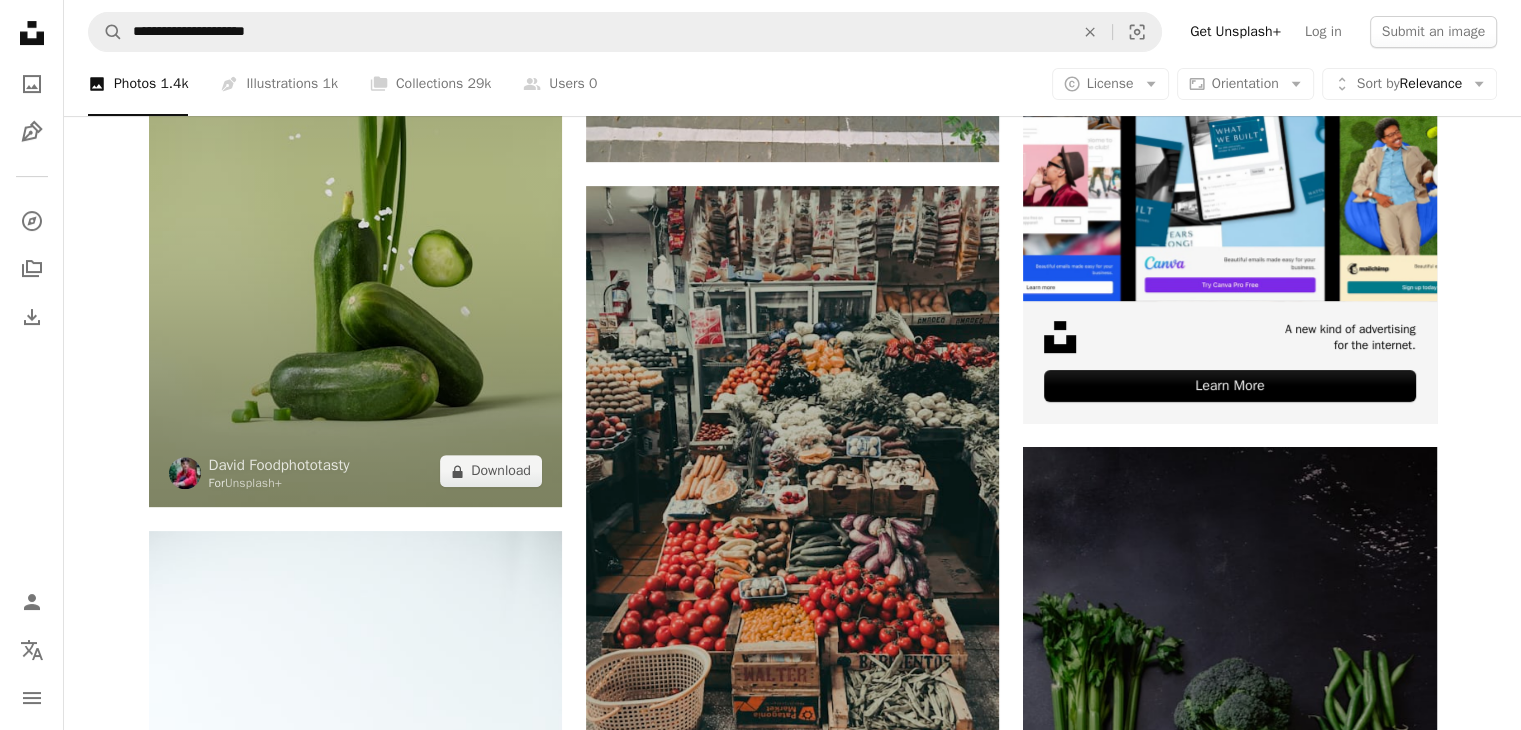click at bounding box center [355, 197] 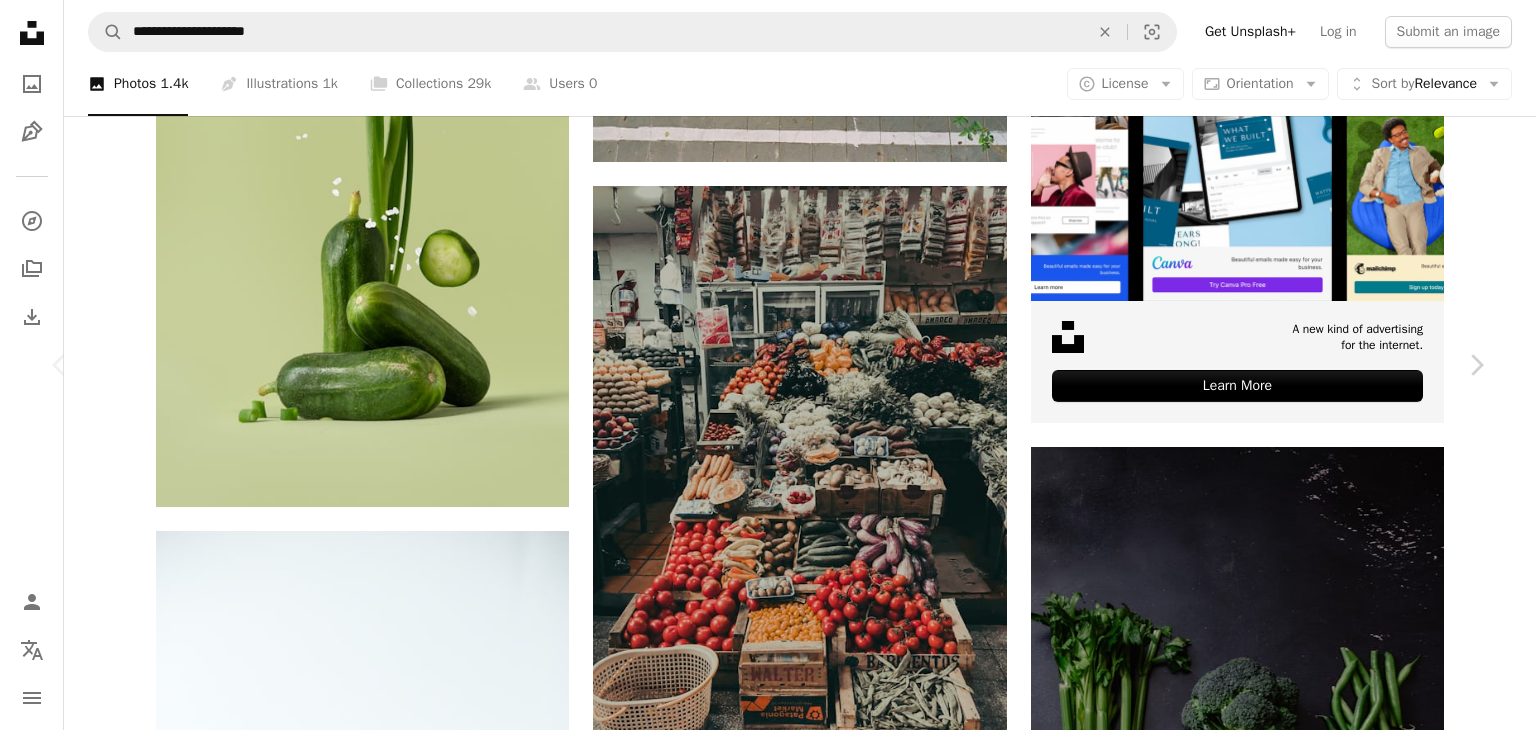 click on "An X shape Chevron left Chevron right David Foodphototasty For  Unsplash+ A heart A plus sign Edit image   Plus sign for Unsplash+ A lock   Download Zoom in Featured in Photos ,  Experimental ,  Food & Drink A forward-right arrow Share More Actions monochromatic color colourful food Calendar outlined Published on  August 10, 2023 Camera SONY, ILCE-7RM3 Safety Licensed under the  Unsplash+ License food green color vegetable food and drink experimental cucumber onion monochromatic wallpaper green food styling cucumbers colorful food colourful food Free pictures Related images Plus sign for Unsplash+ A heart A plus sign Getty Images For  Unsplash+ A lock   Download Plus sign for Unsplash+ A heart A plus sign David Foodphototasty For  Unsplash+ A lock   Download Plus sign for Unsplash+ A heart A plus sign Karolina Grabowska For  Unsplash+ A lock   Download Plus sign for Unsplash+ A heart A plus sign Andrej Lišakov For  Unsplash+ A lock   Download Plus sign for Unsplash+ A heart A plus sign Hans Isaacson For" at bounding box center (768, 4887) 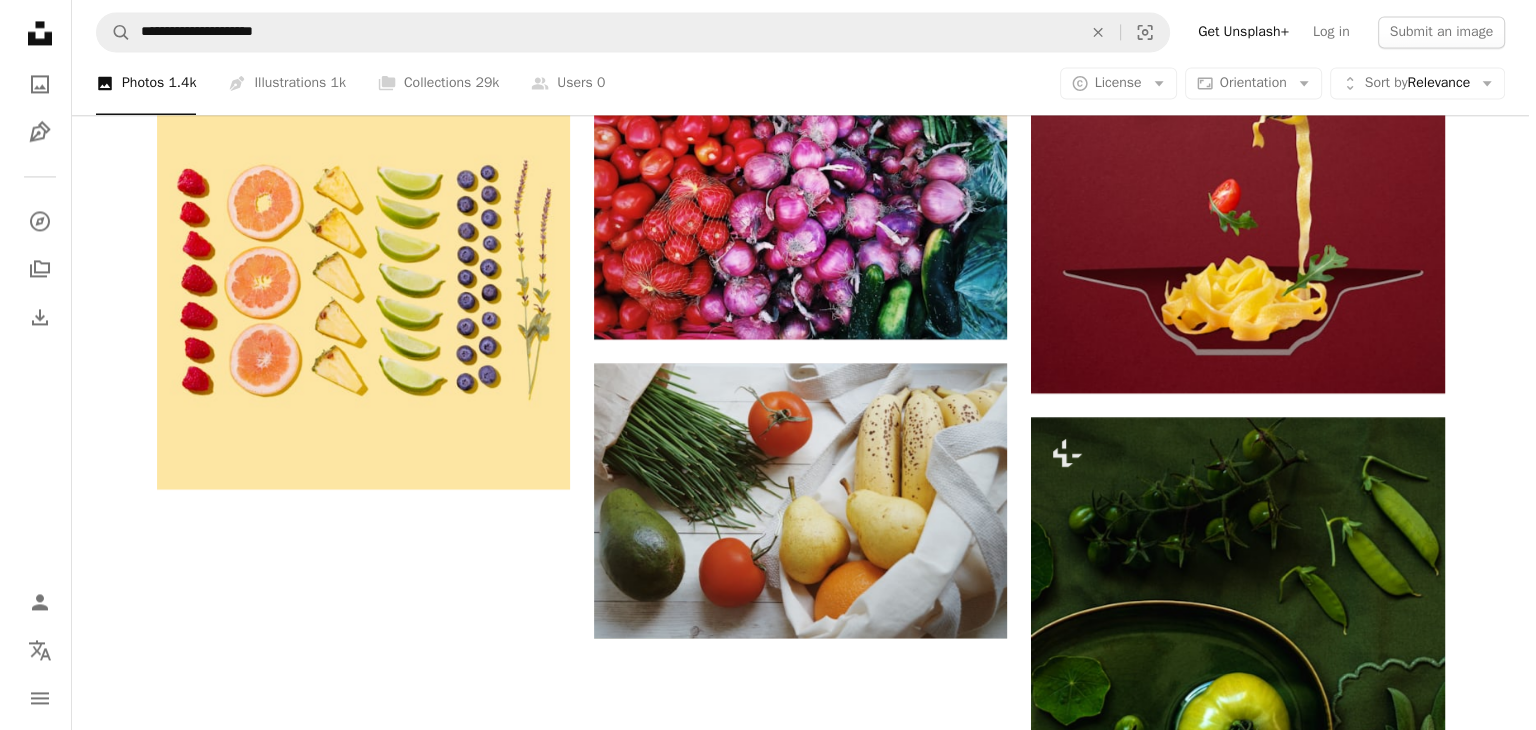 scroll, scrollTop: 3126, scrollLeft: 0, axis: vertical 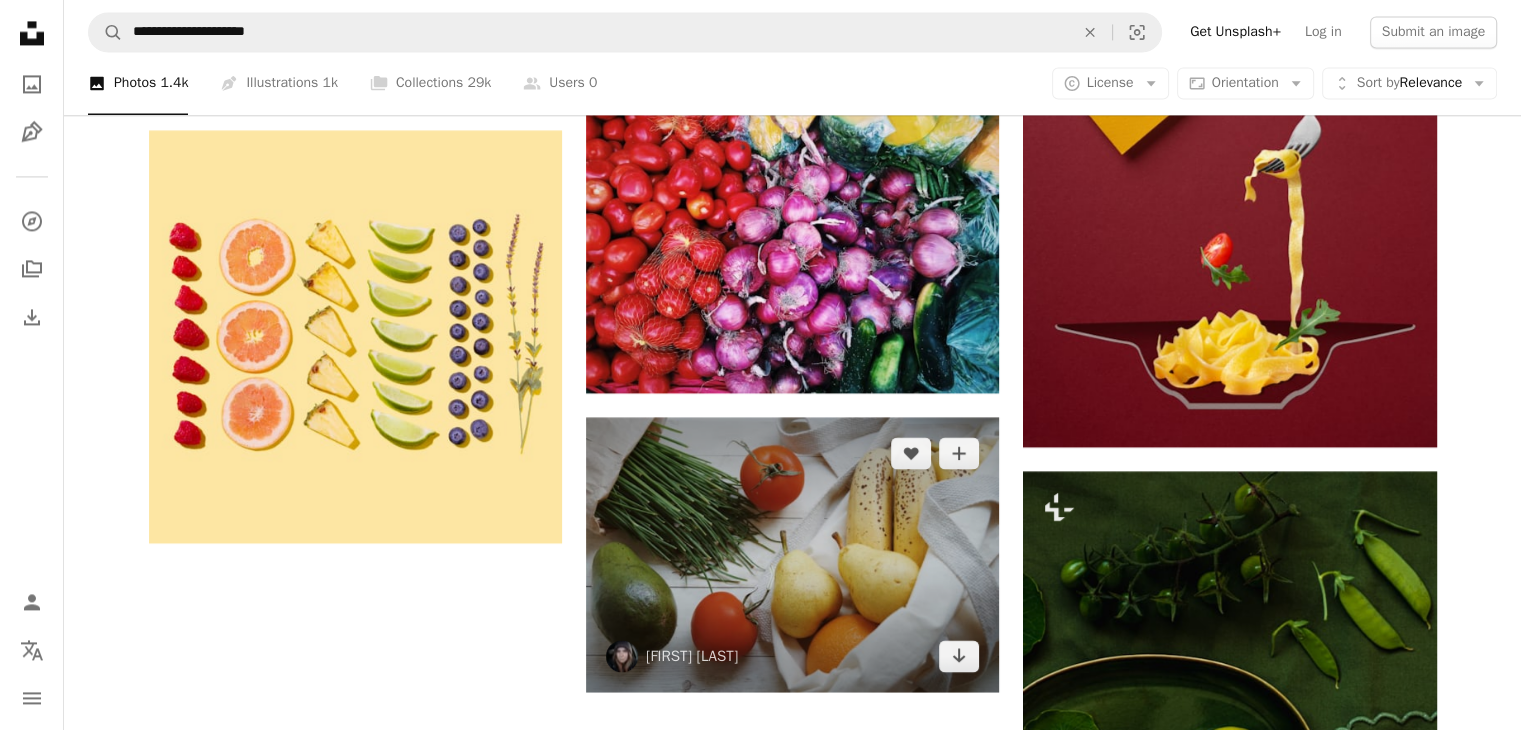 click at bounding box center (792, 554) 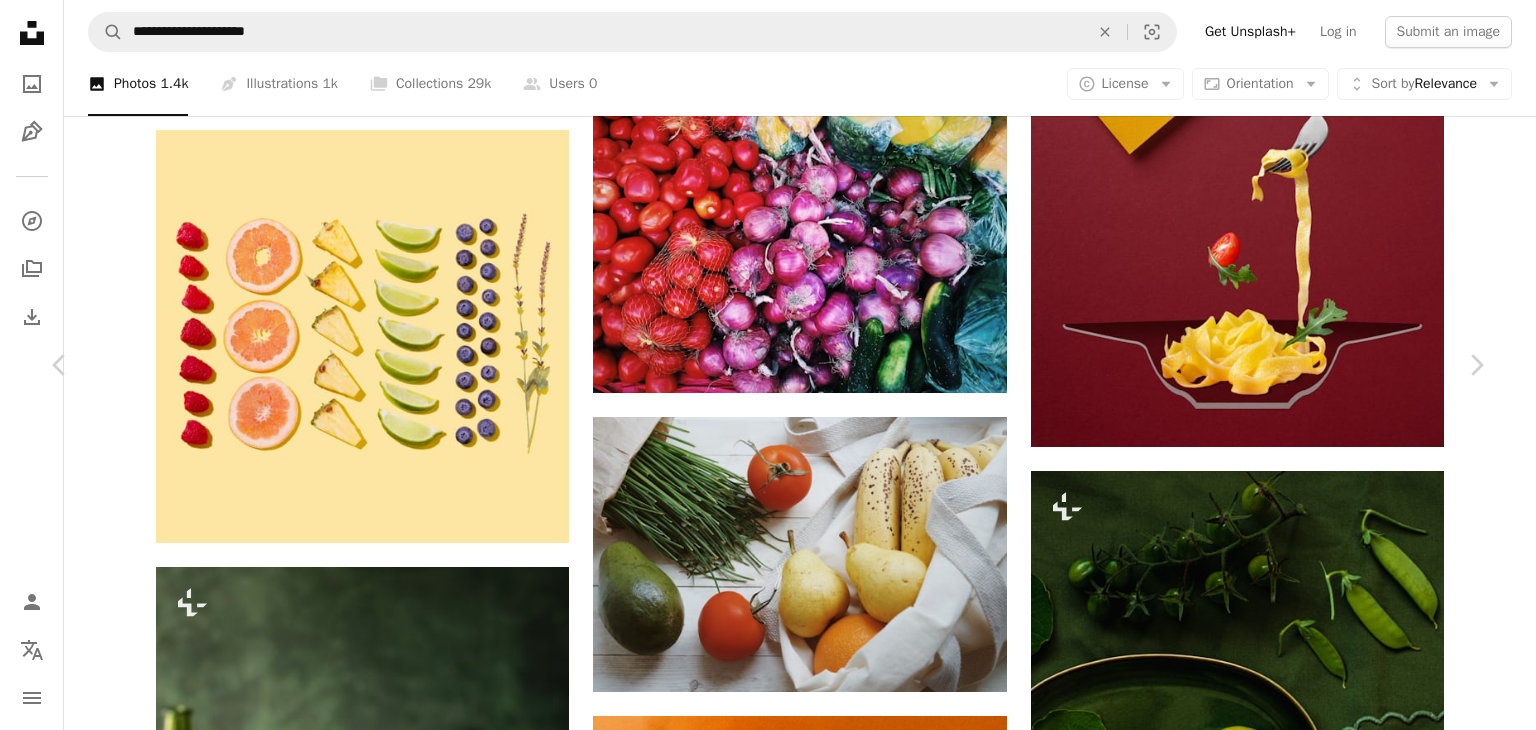 click on "Download free" at bounding box center (1287, 5823) 